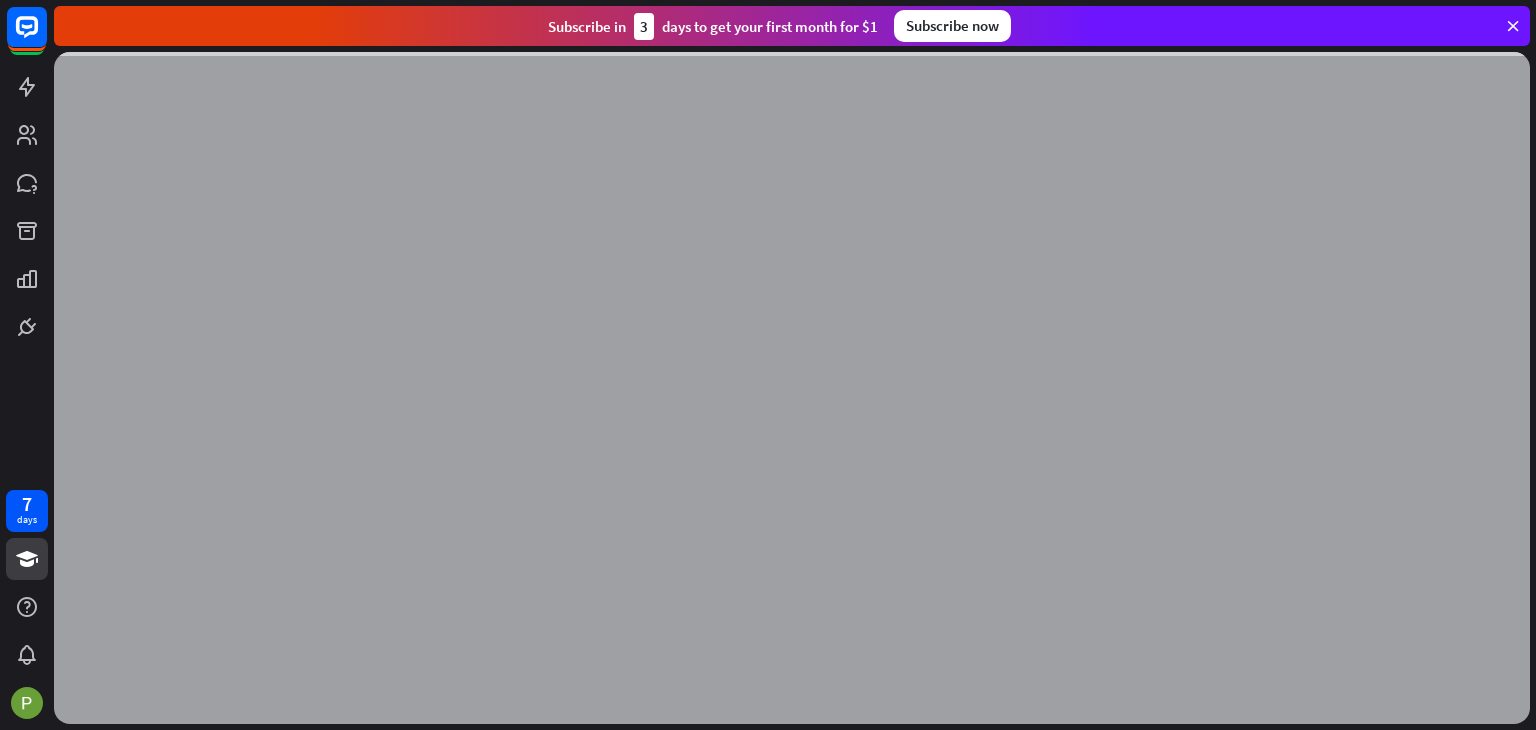 scroll, scrollTop: 0, scrollLeft: 0, axis: both 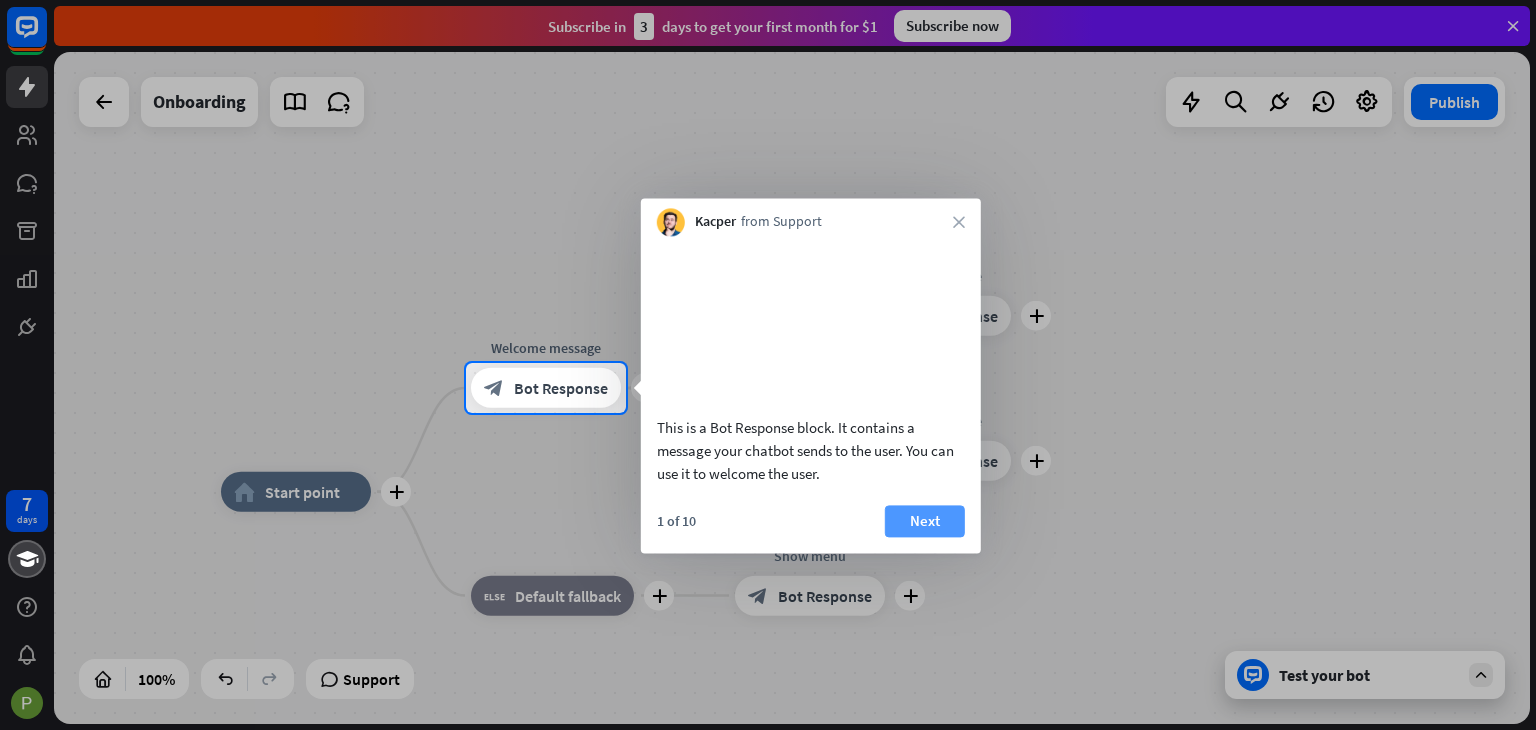 click on "Next" at bounding box center (925, 521) 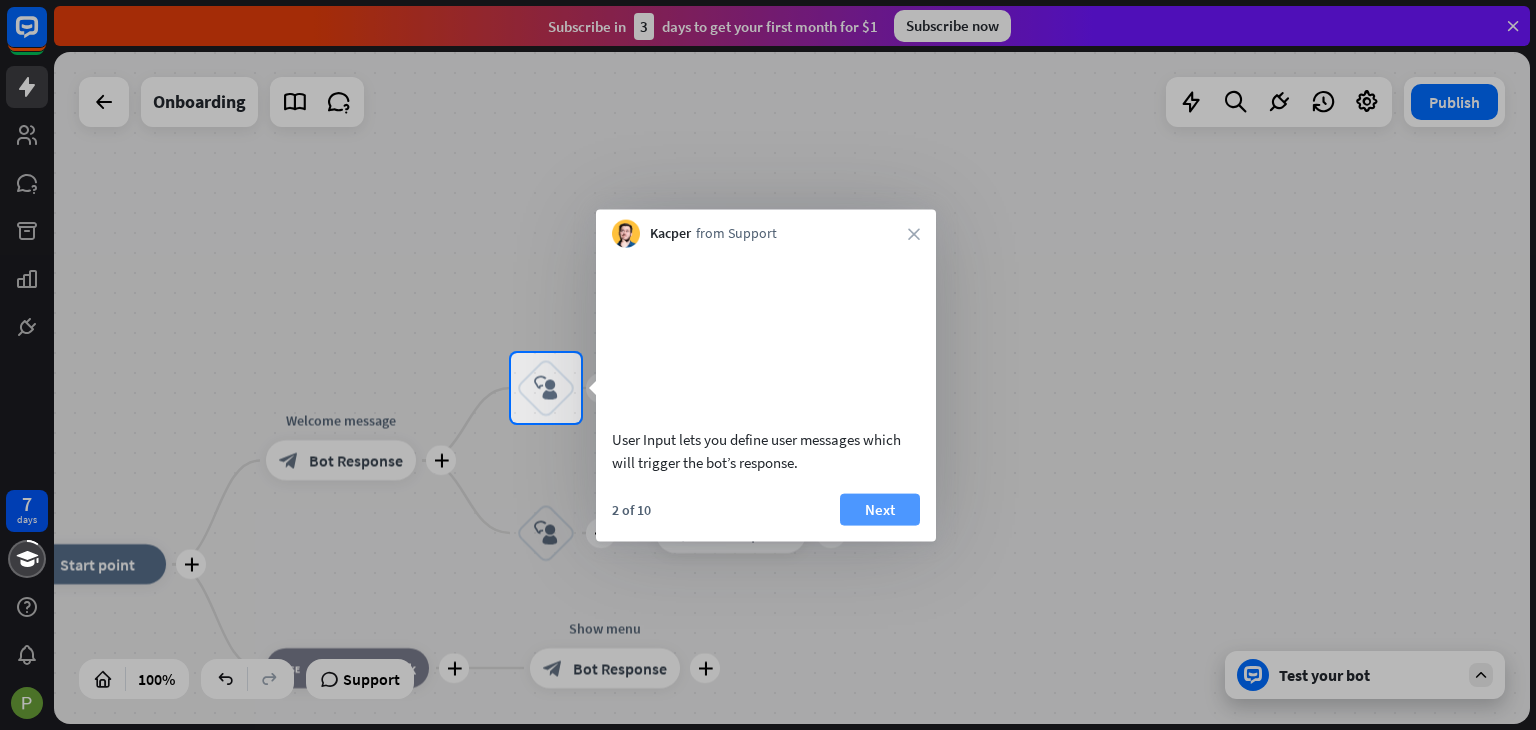click on "Next" at bounding box center (880, 509) 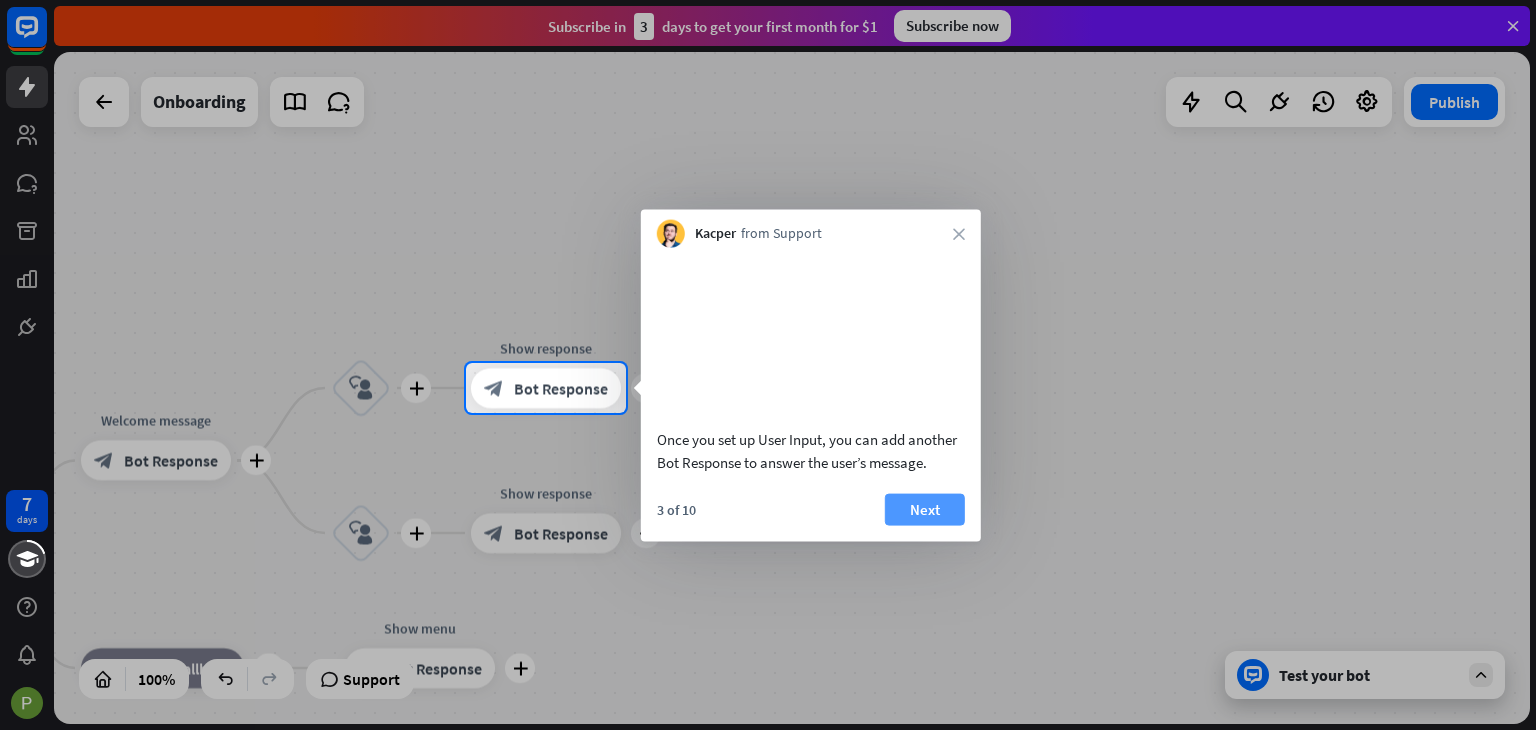 click on "Next" at bounding box center [925, 509] 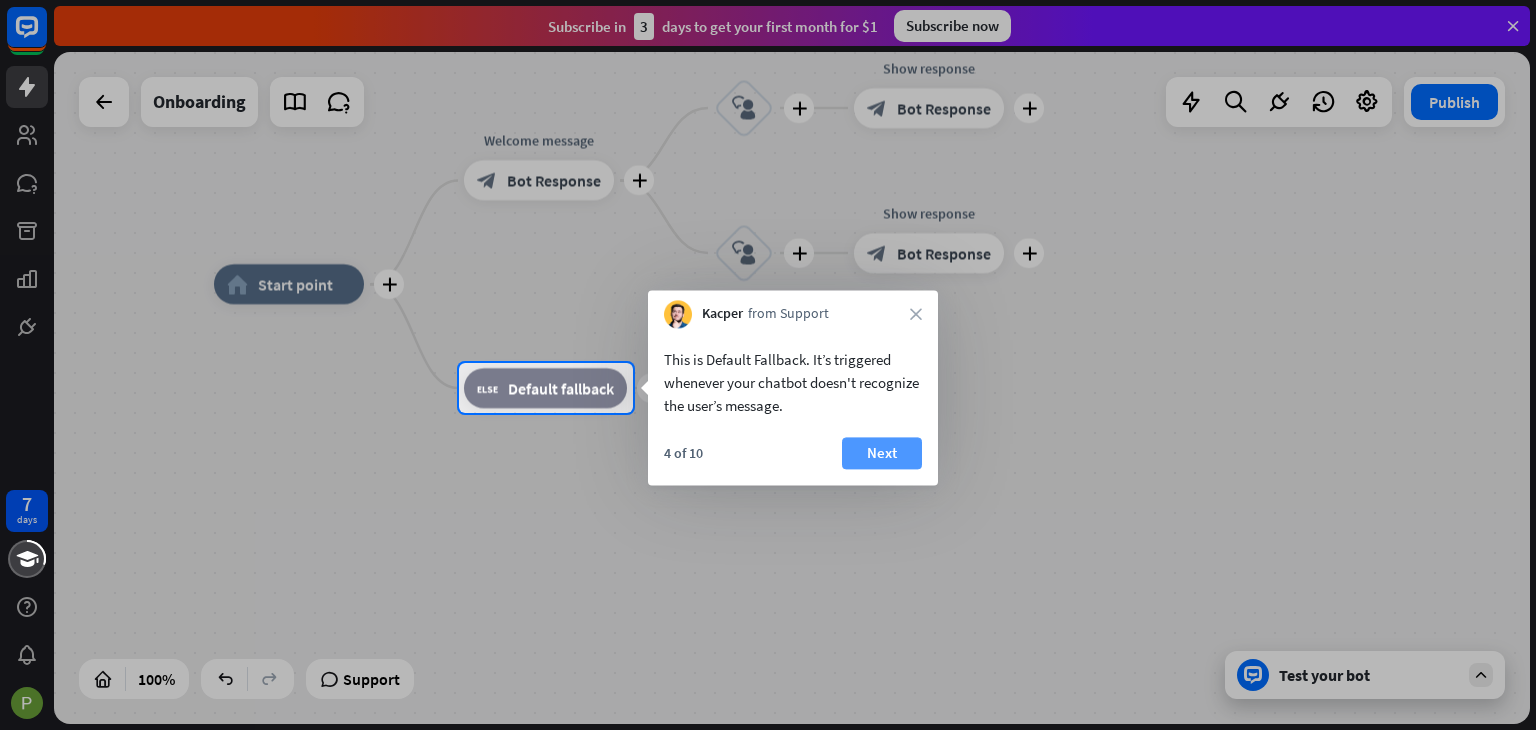 click on "Next" at bounding box center (882, 453) 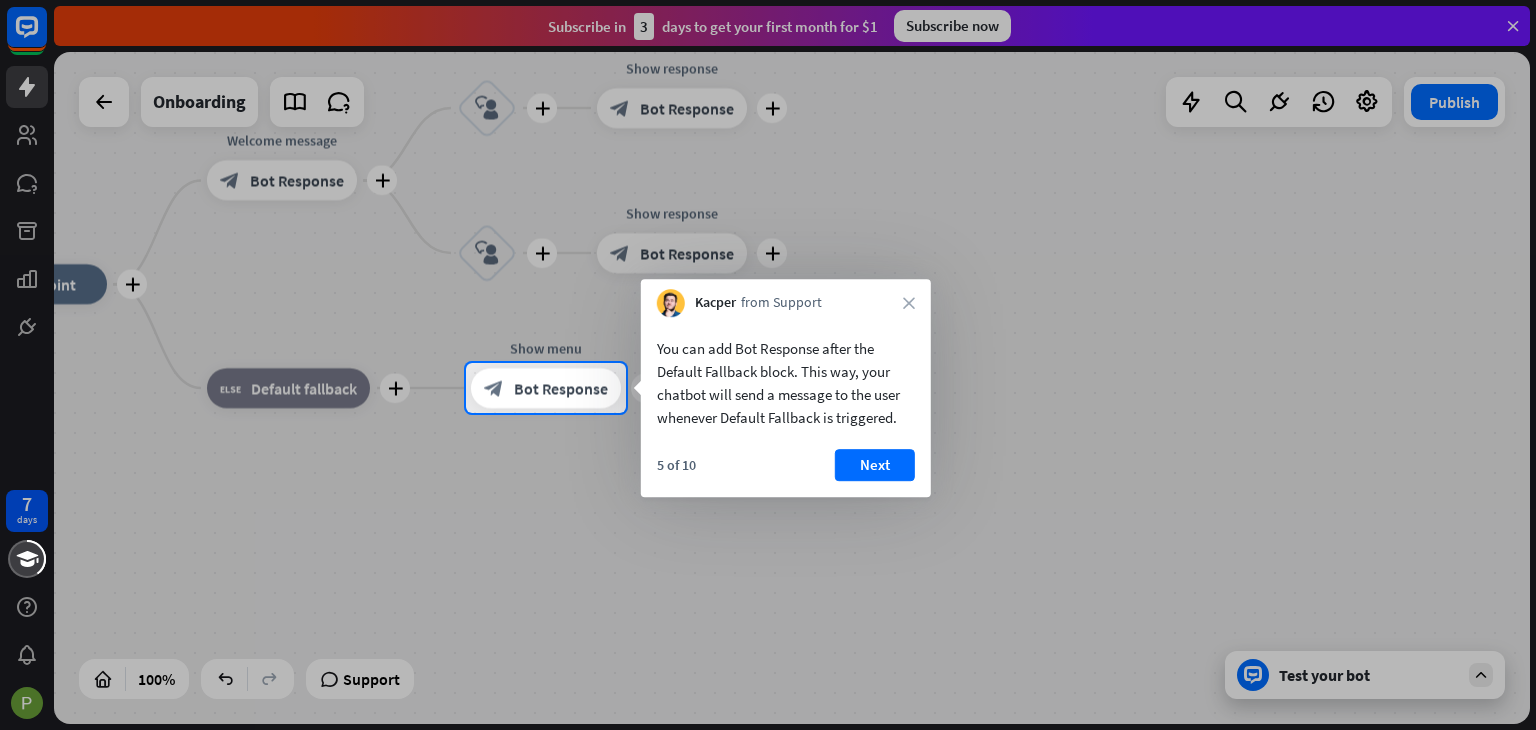 click on "Next" at bounding box center [875, 465] 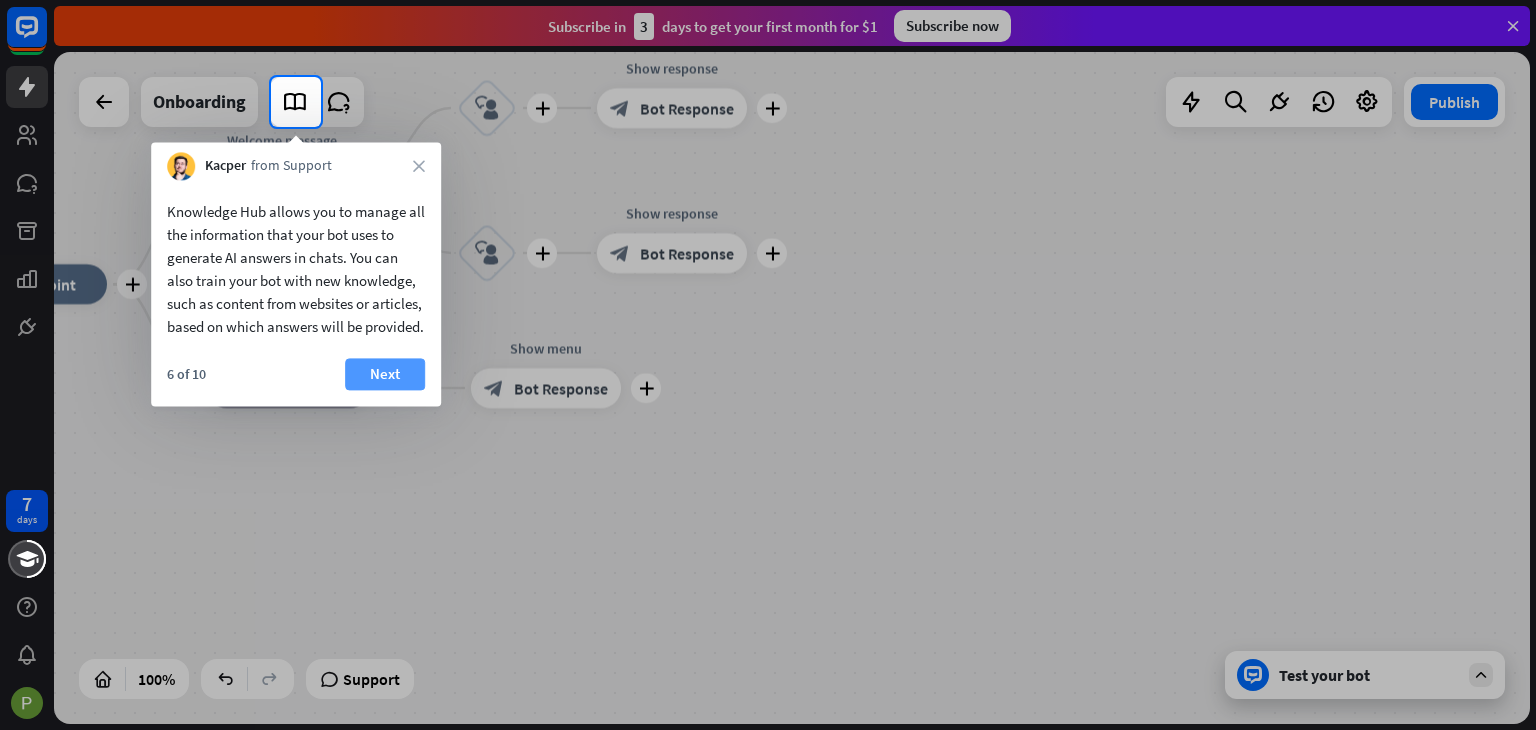 click on "Next" at bounding box center [385, 374] 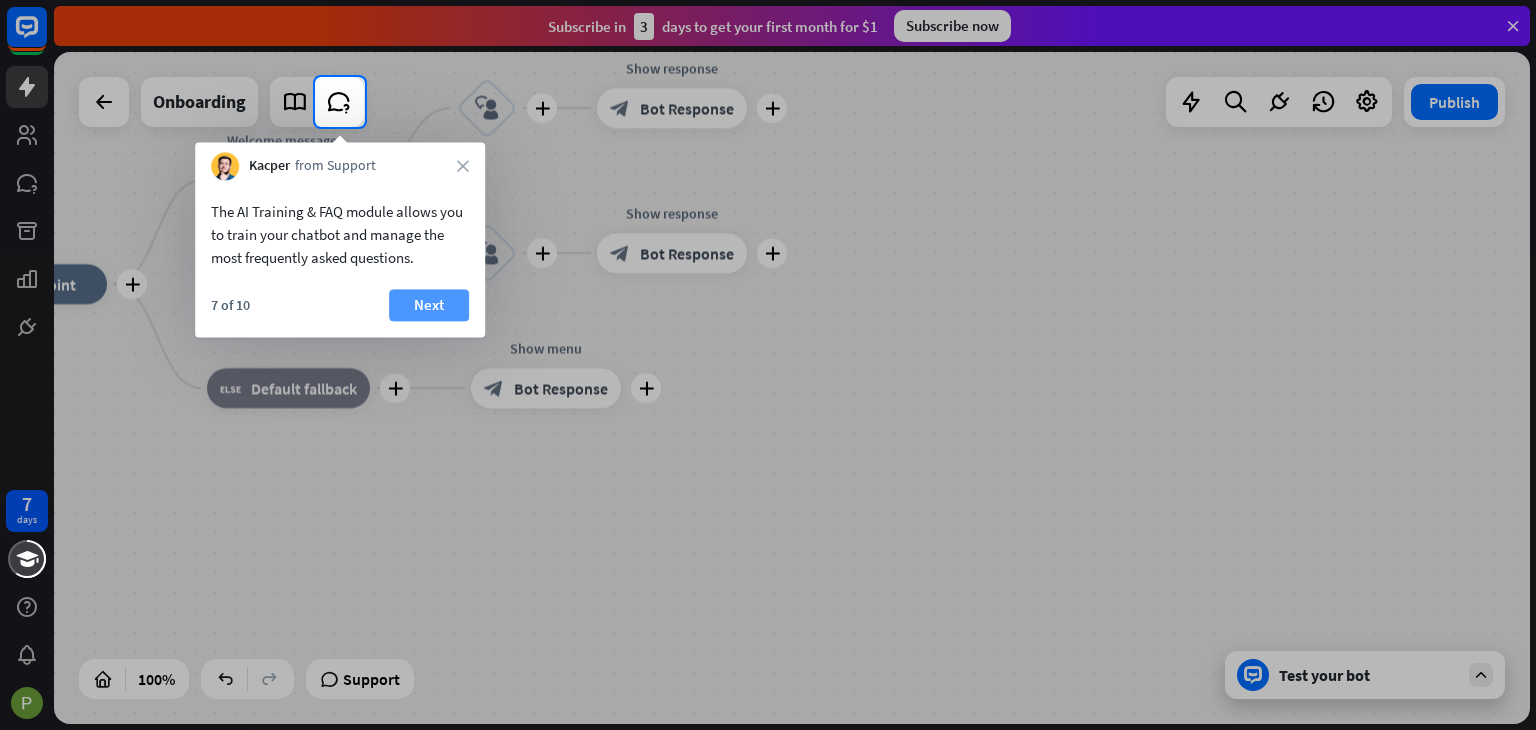 click on "Next" at bounding box center (429, 305) 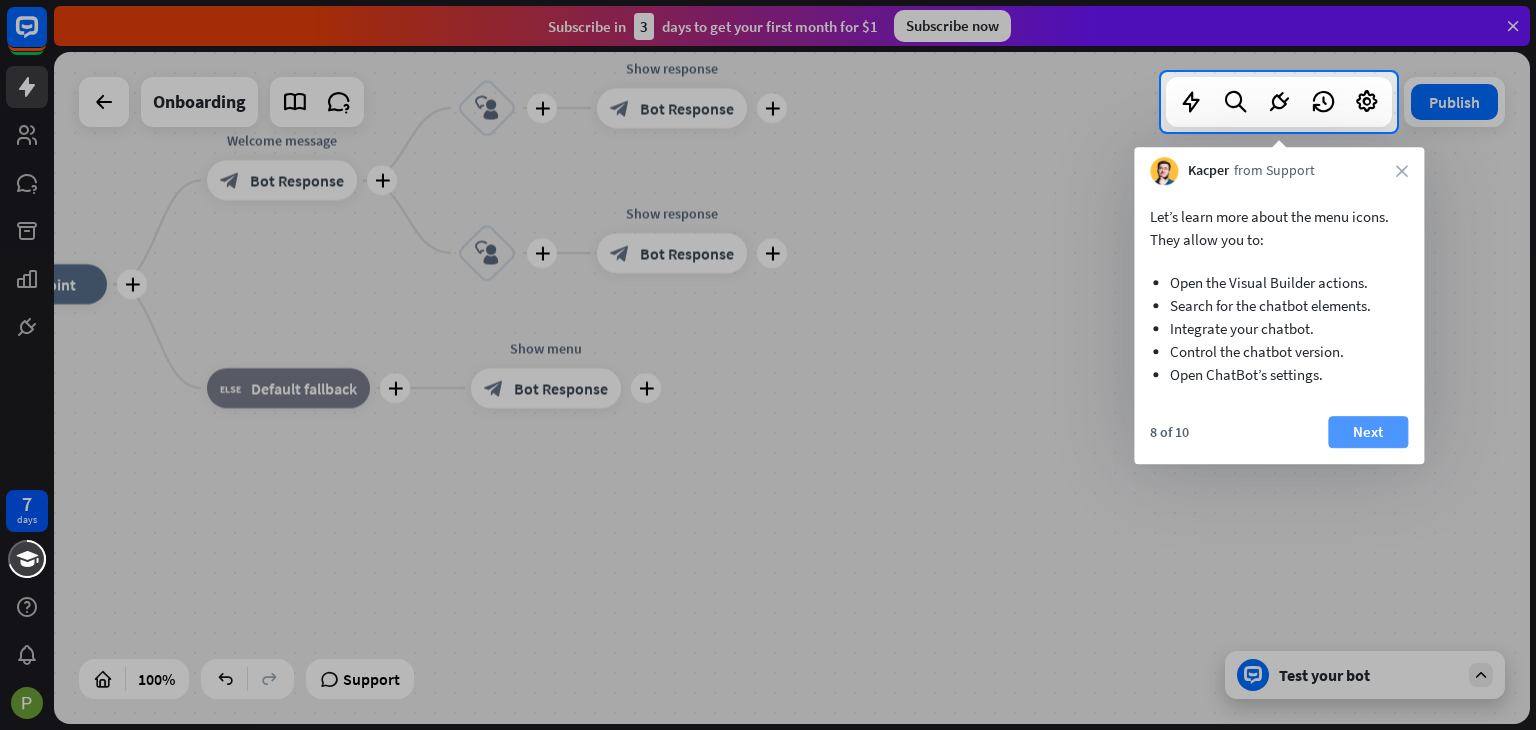 click on "Next" at bounding box center (1368, 432) 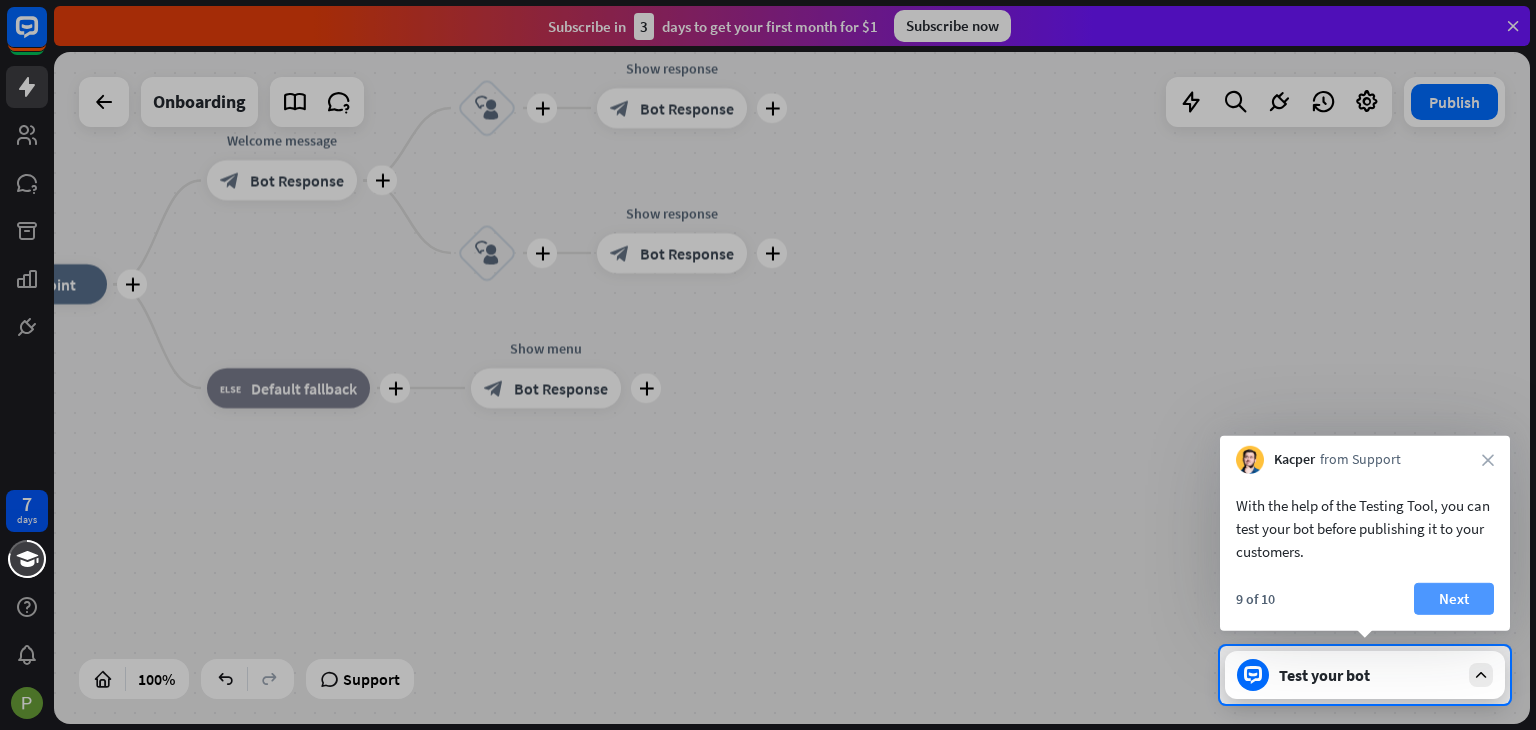 click on "Next" at bounding box center (1454, 599) 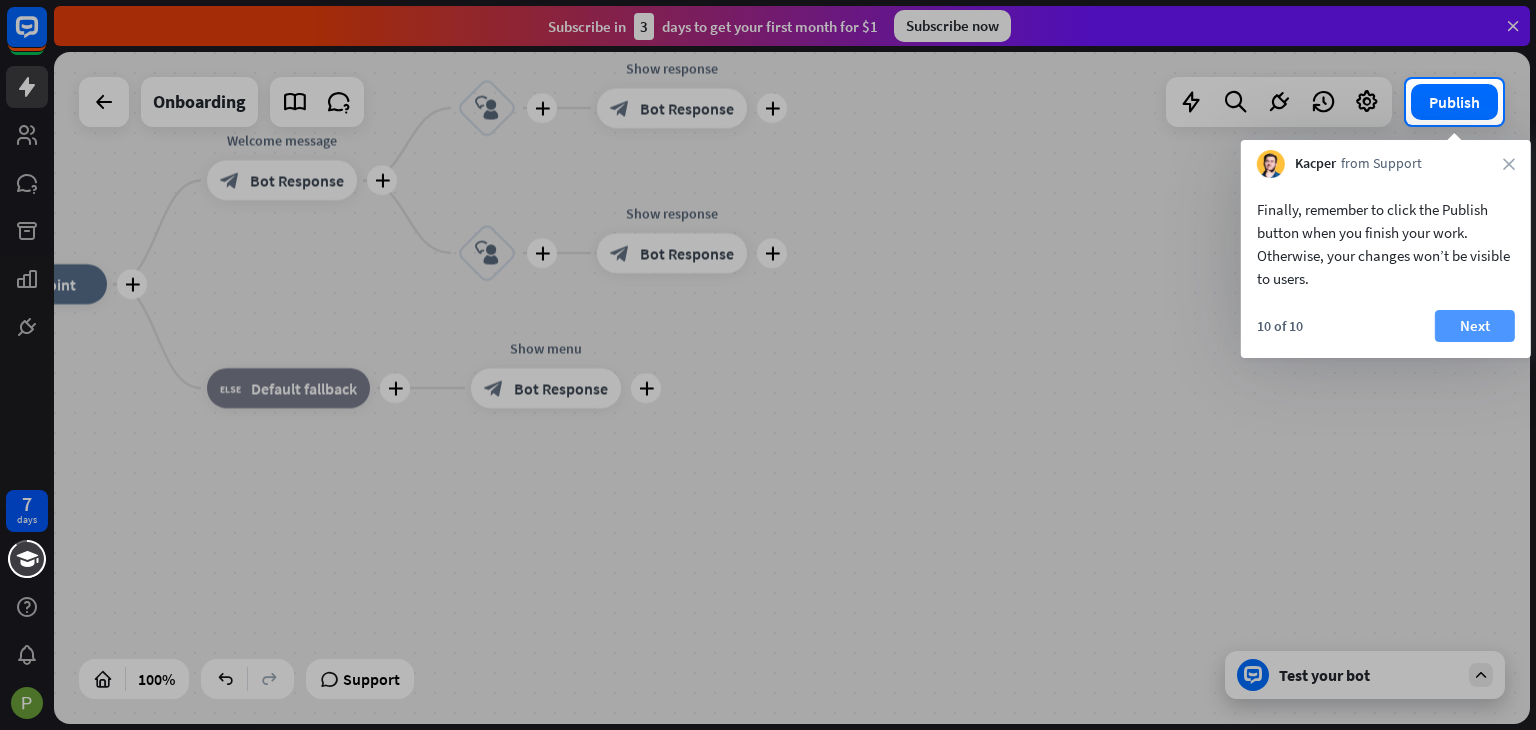 click on "Next" at bounding box center (1475, 326) 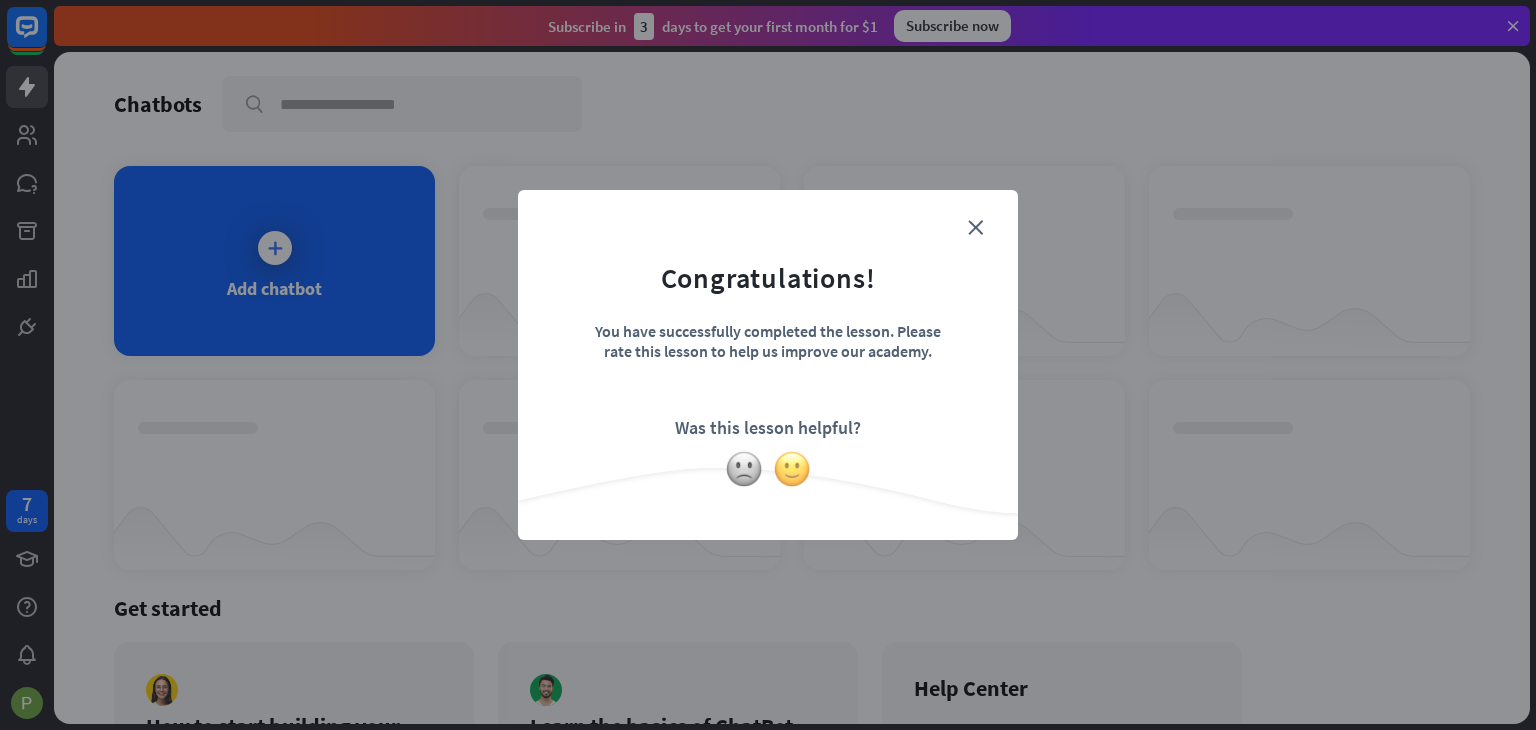 click at bounding box center [792, 469] 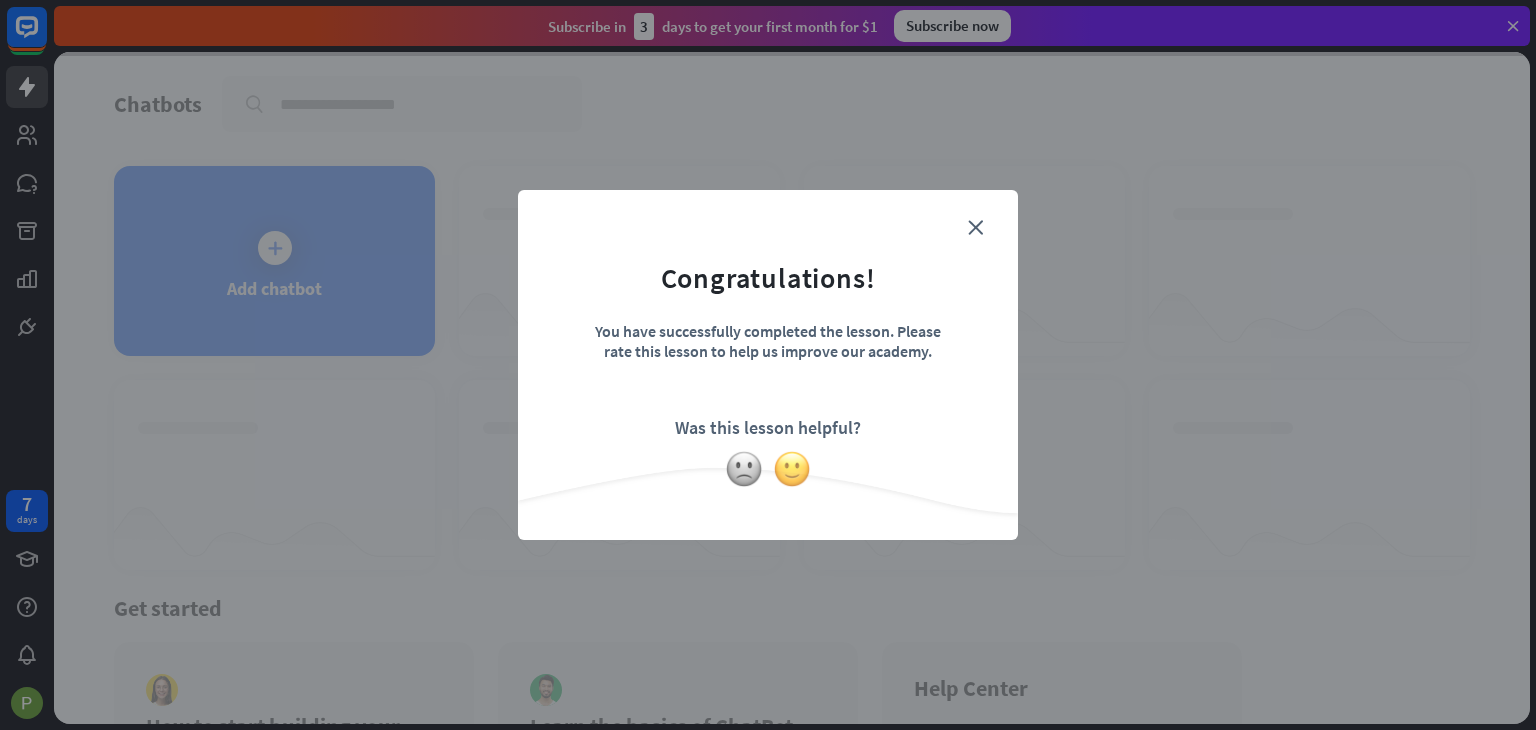 click at bounding box center [792, 469] 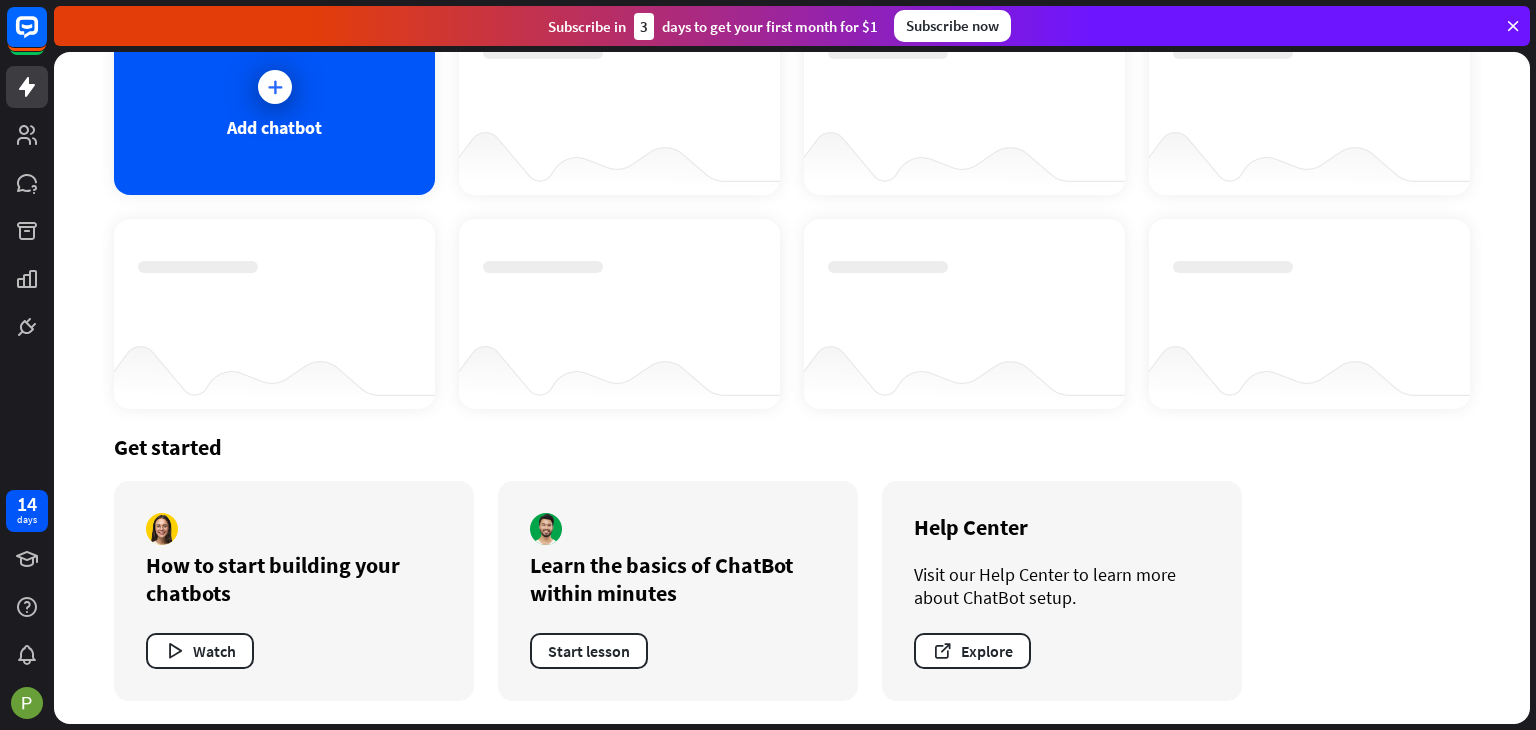 scroll, scrollTop: 0, scrollLeft: 0, axis: both 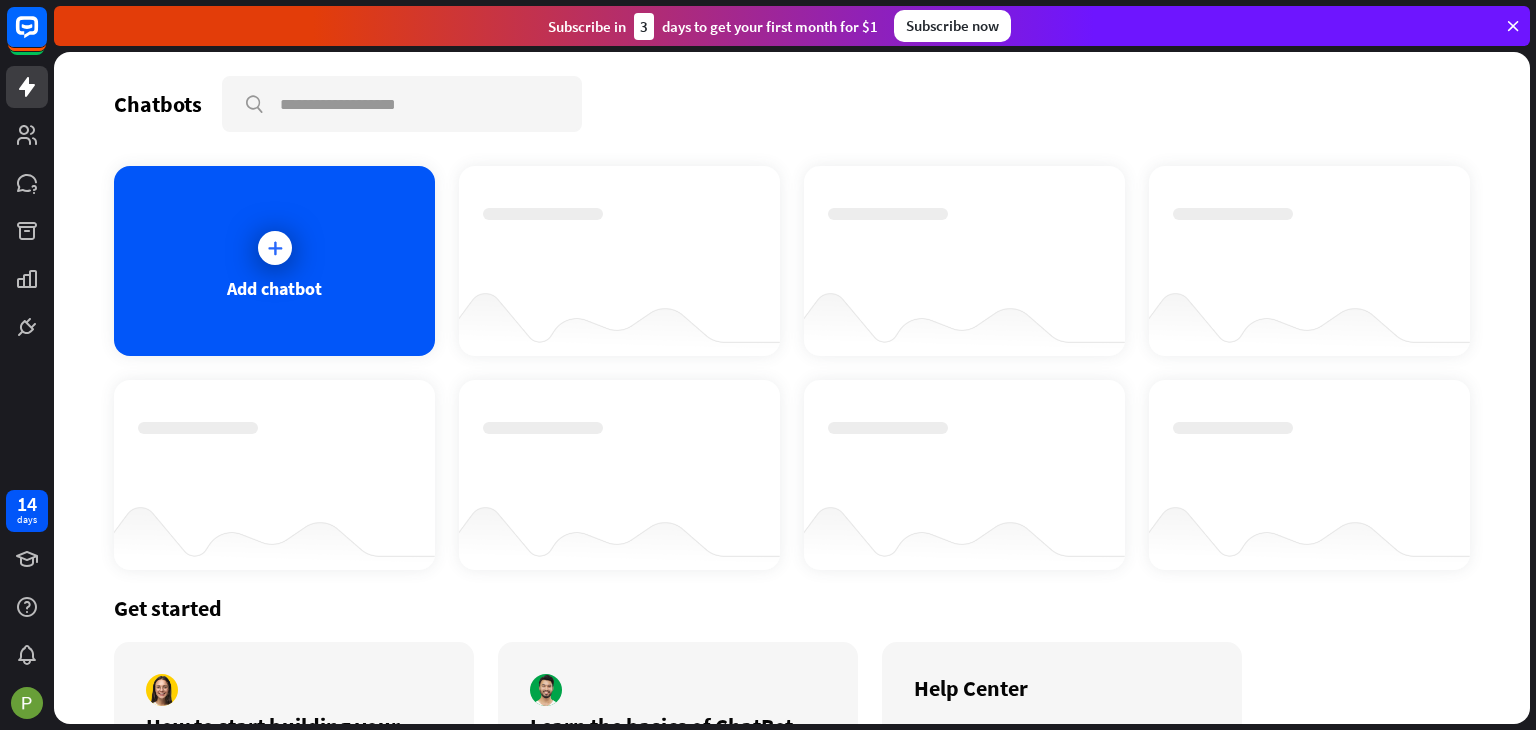click at bounding box center (619, 243) 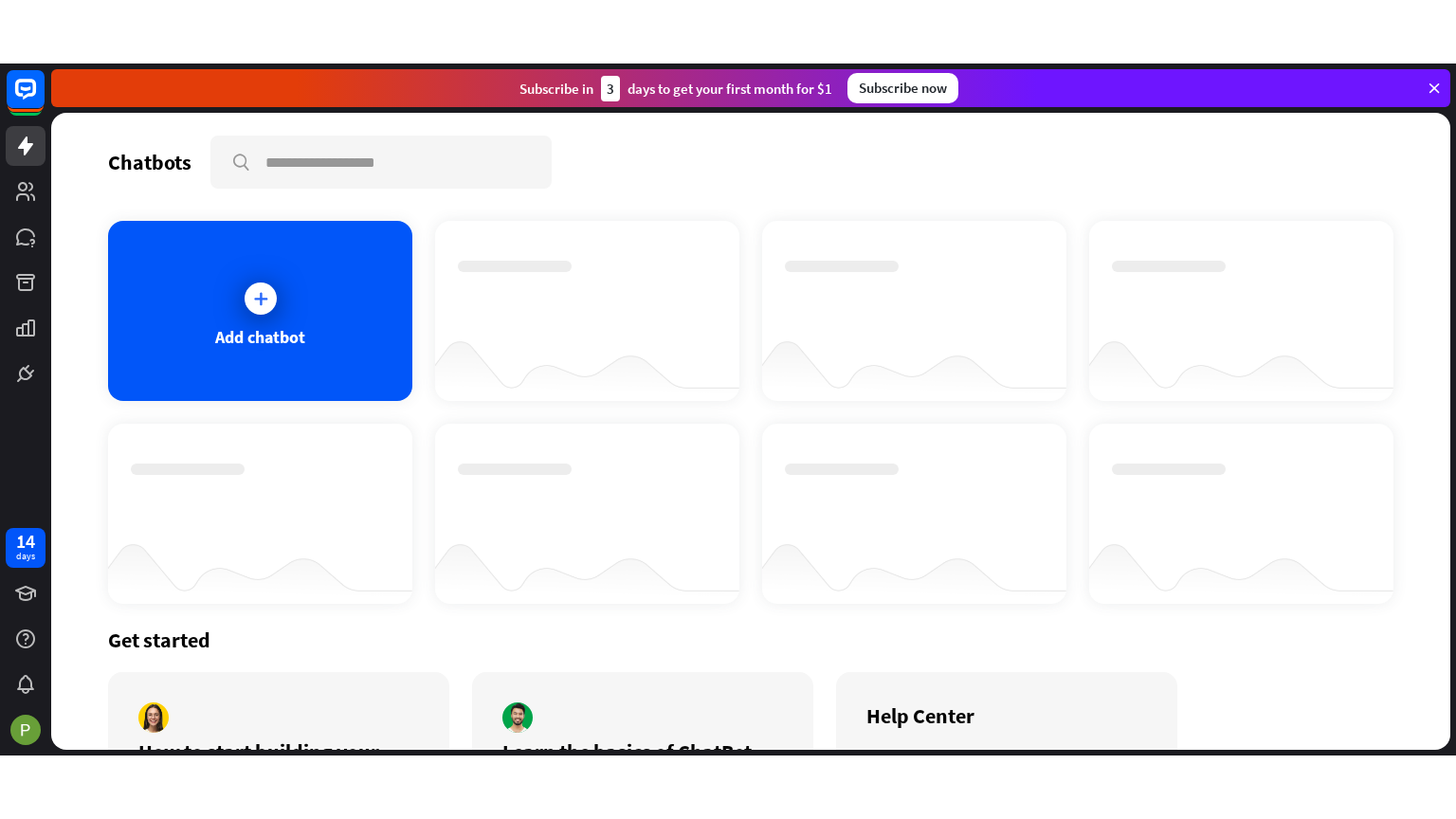 scroll, scrollTop: 153, scrollLeft: 0, axis: vertical 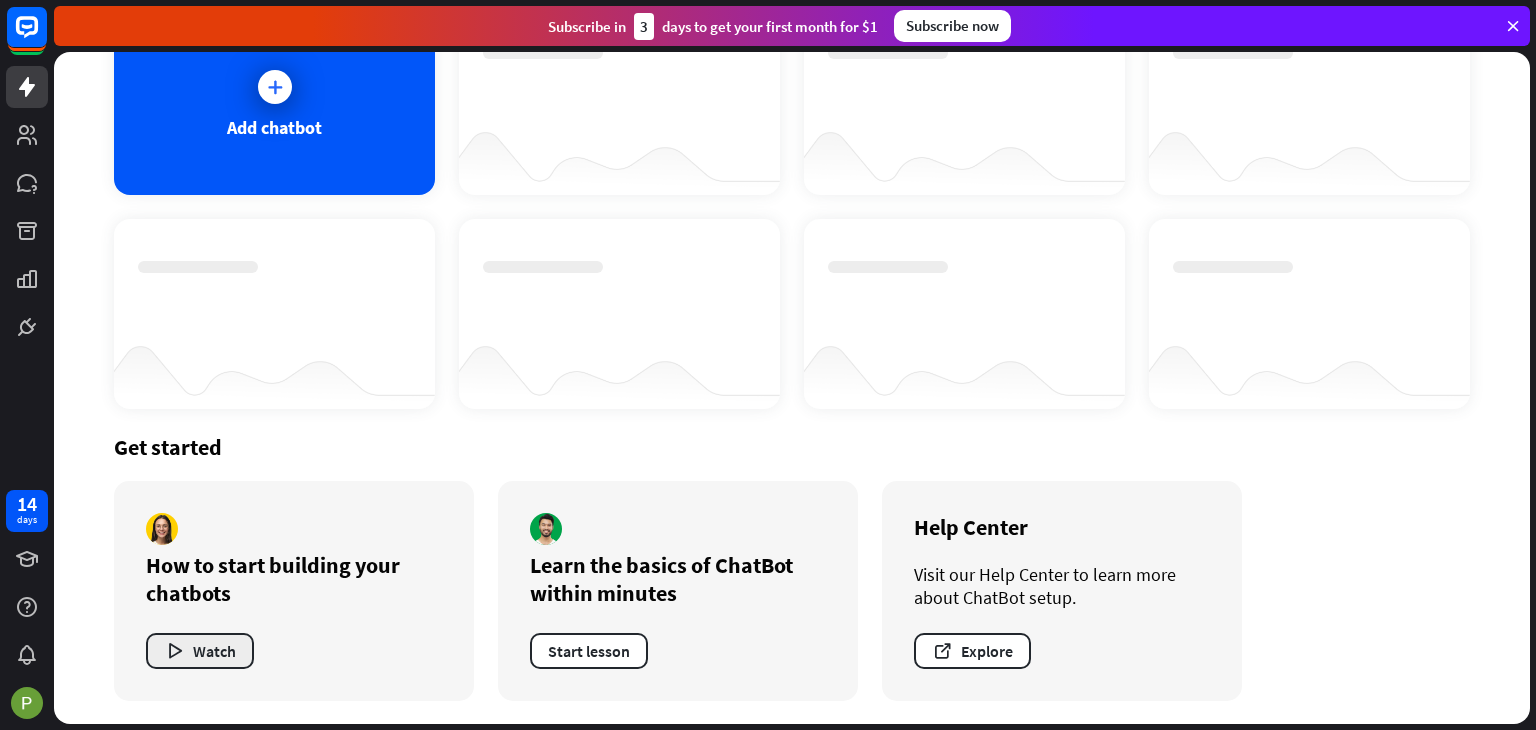 click on "Watch" at bounding box center (200, 651) 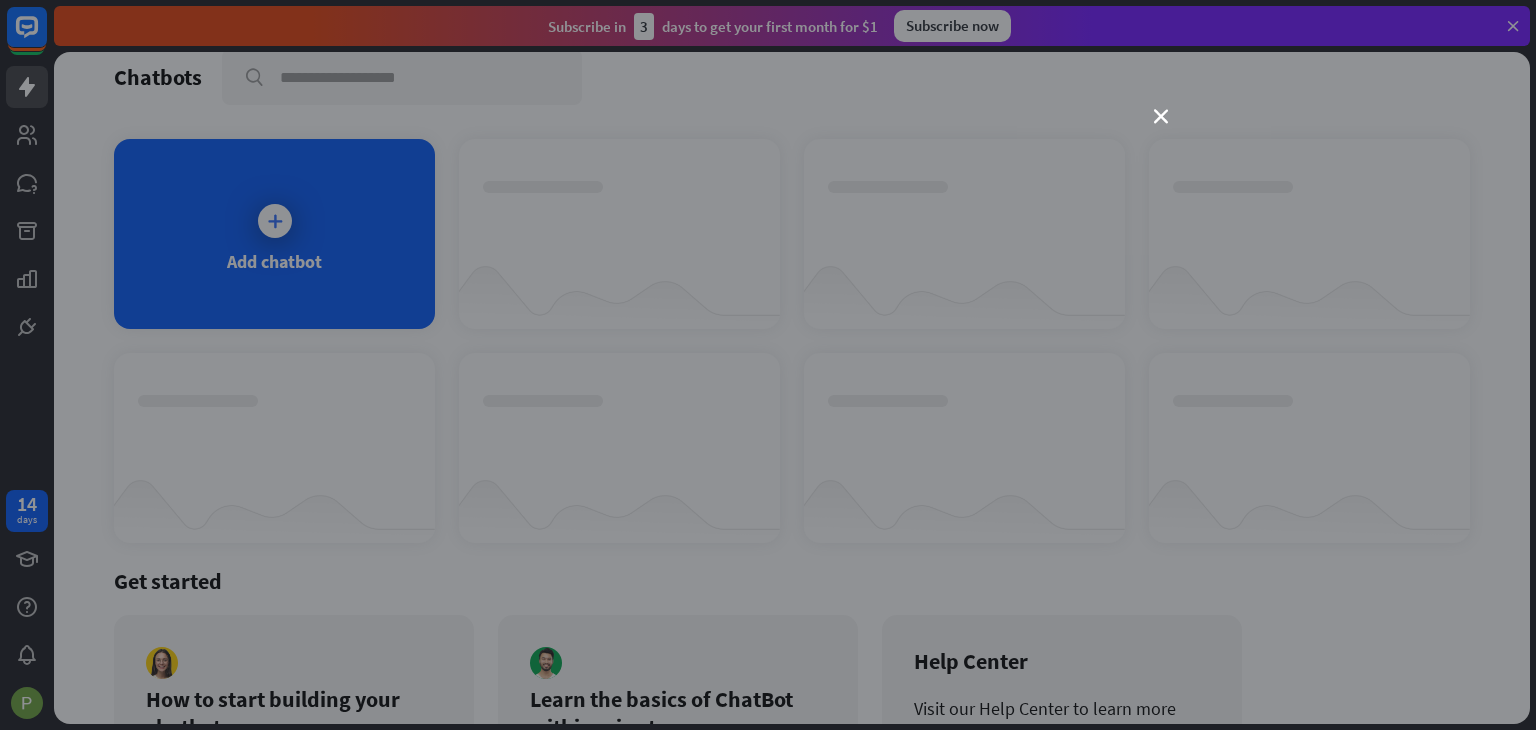 scroll, scrollTop: 161, scrollLeft: 0, axis: vertical 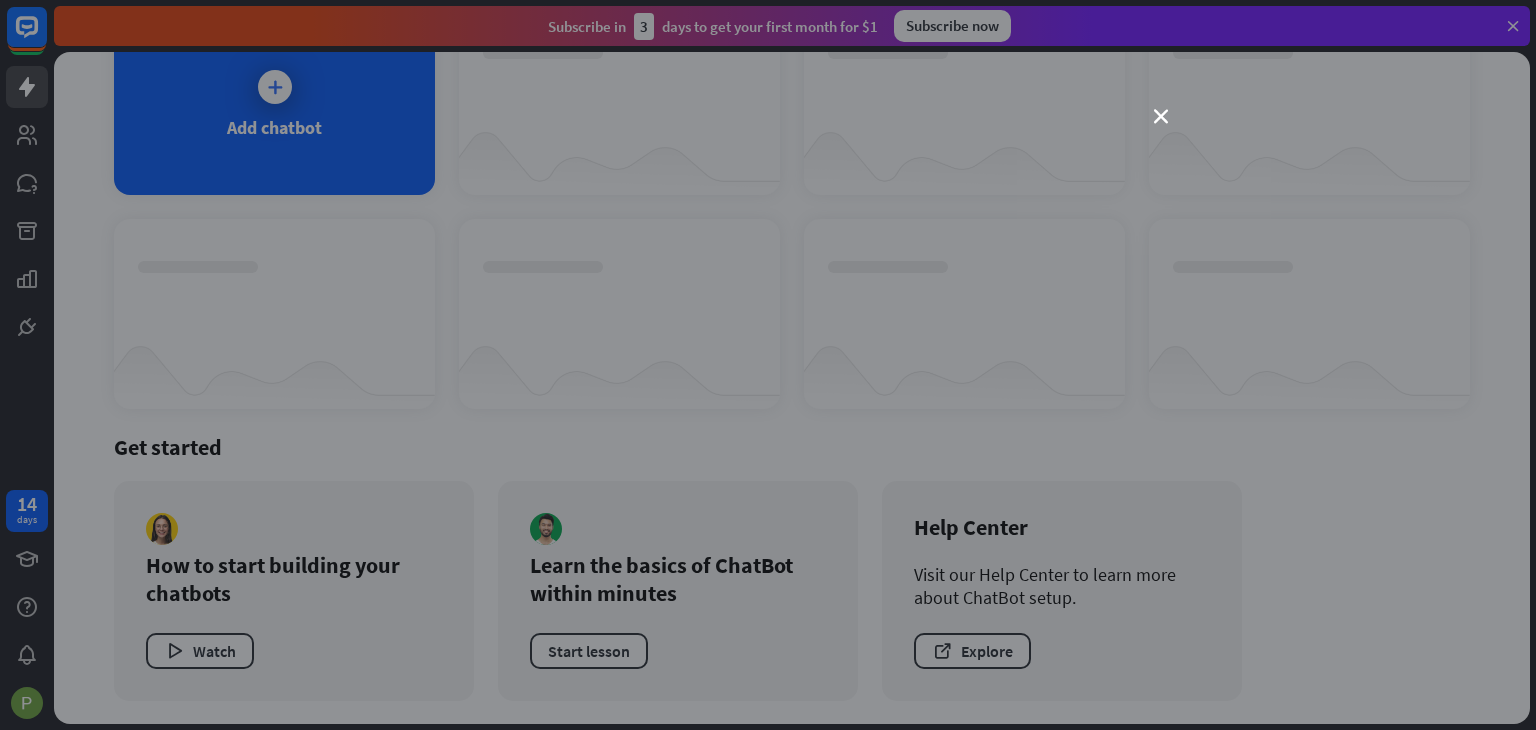 click on "close" at bounding box center (768, 365) 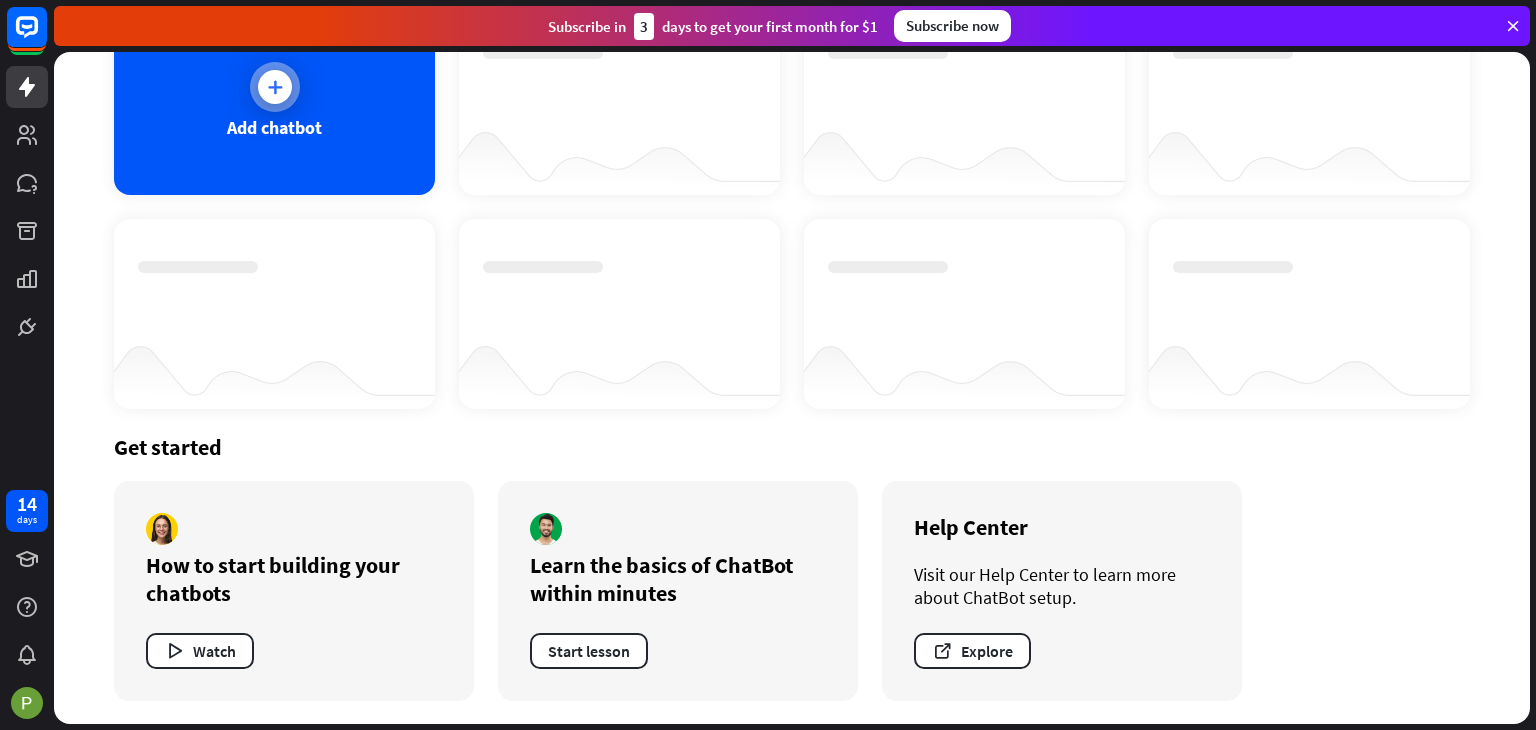 click on "Add chatbot" at bounding box center (274, 100) 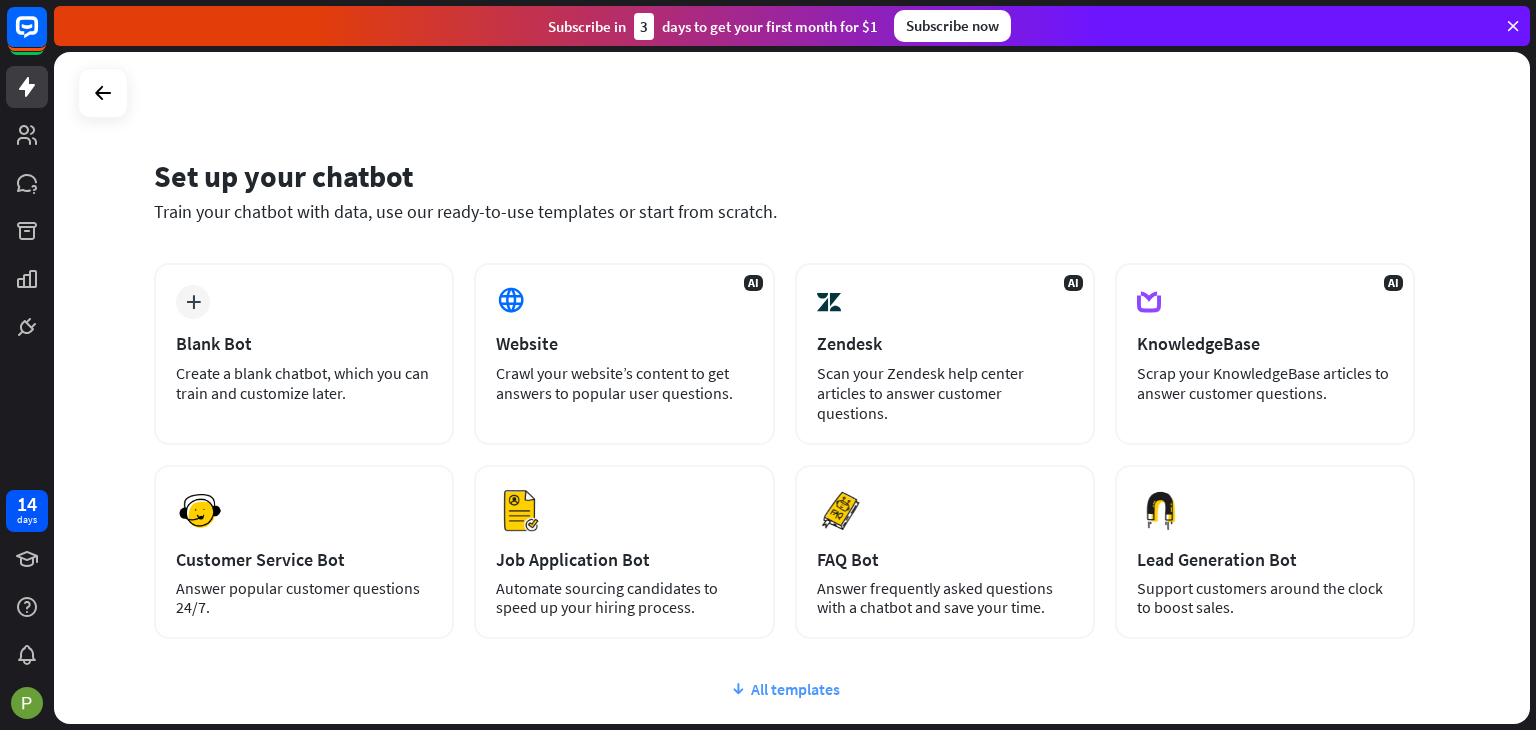 click on "All templates" at bounding box center [784, 689] 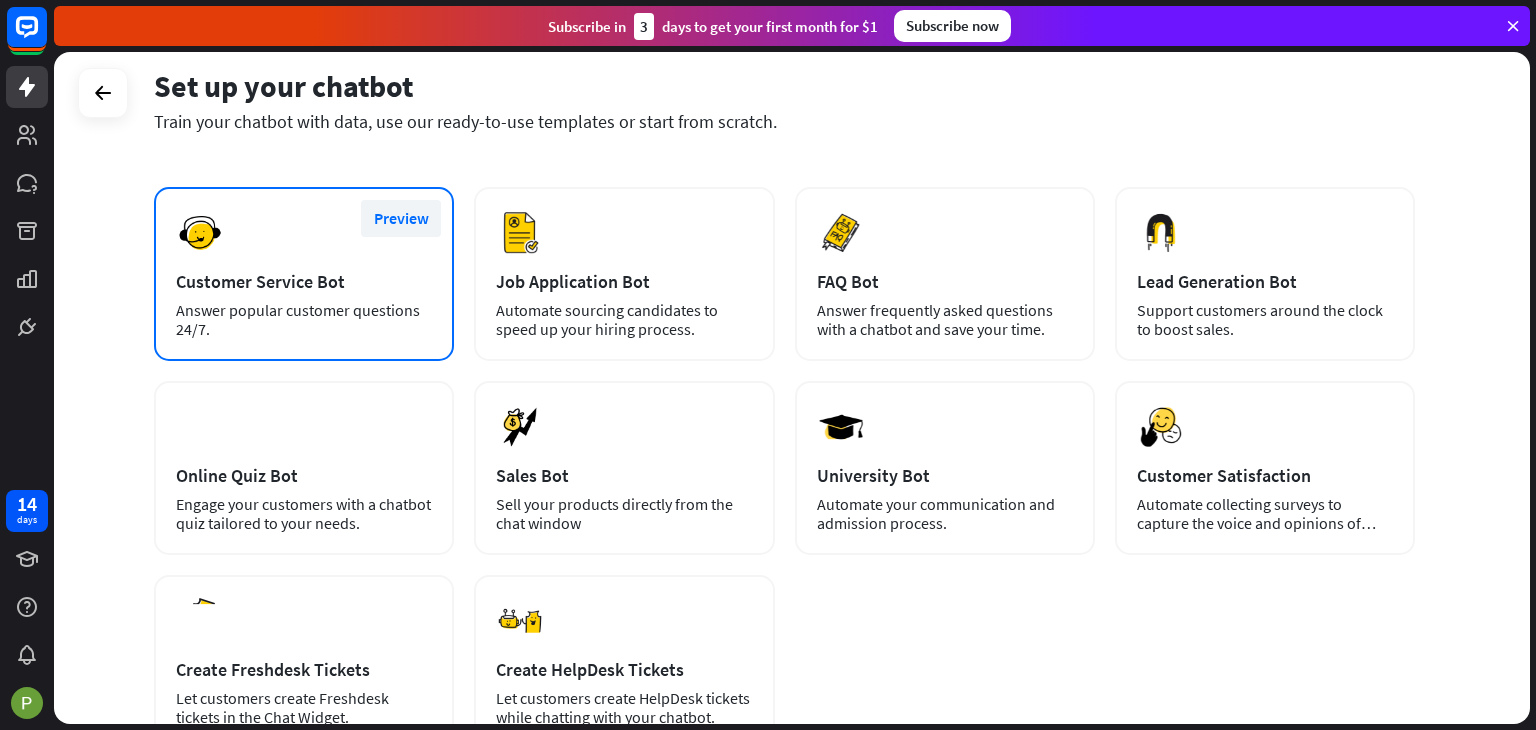 scroll, scrollTop: 279, scrollLeft: 0, axis: vertical 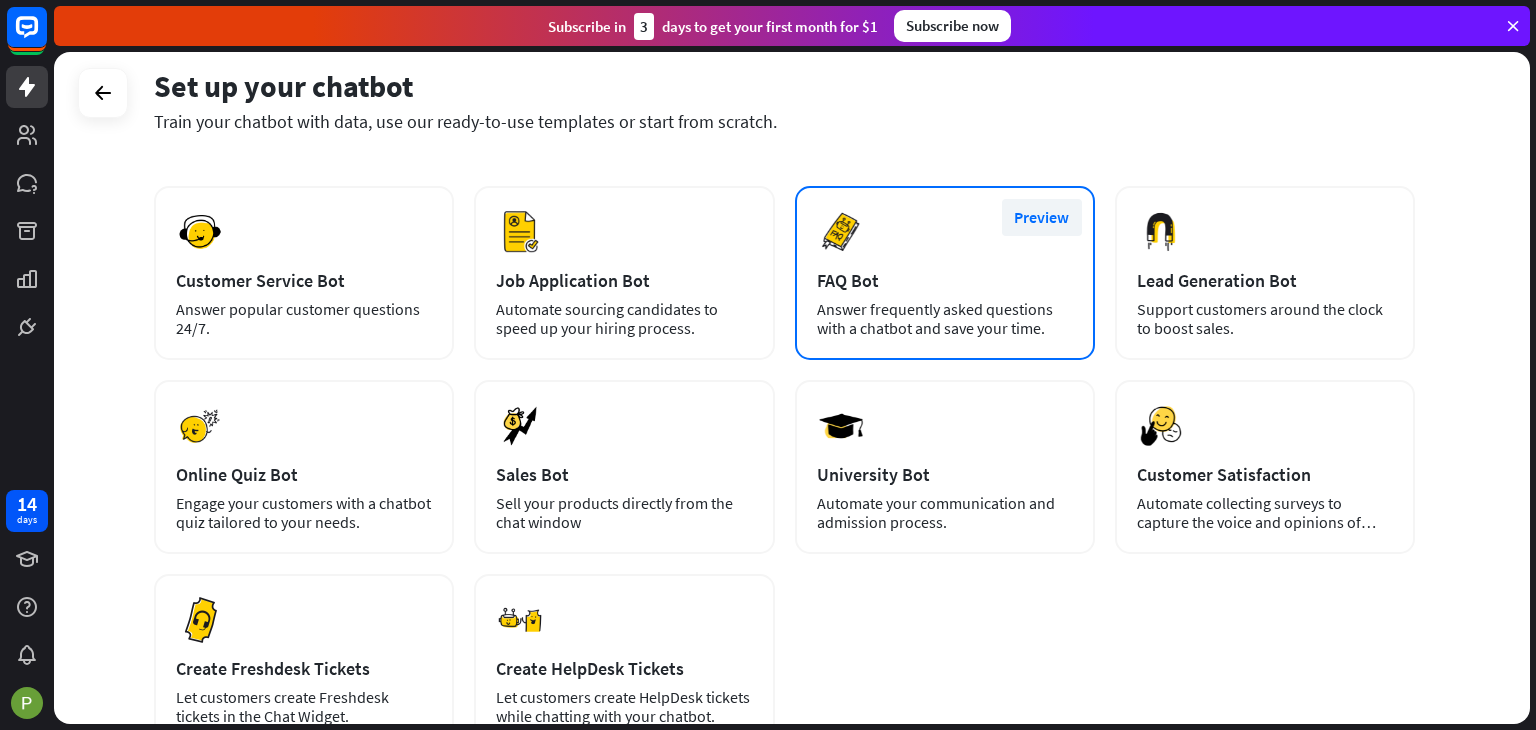 click on "Preview" at bounding box center [1042, 217] 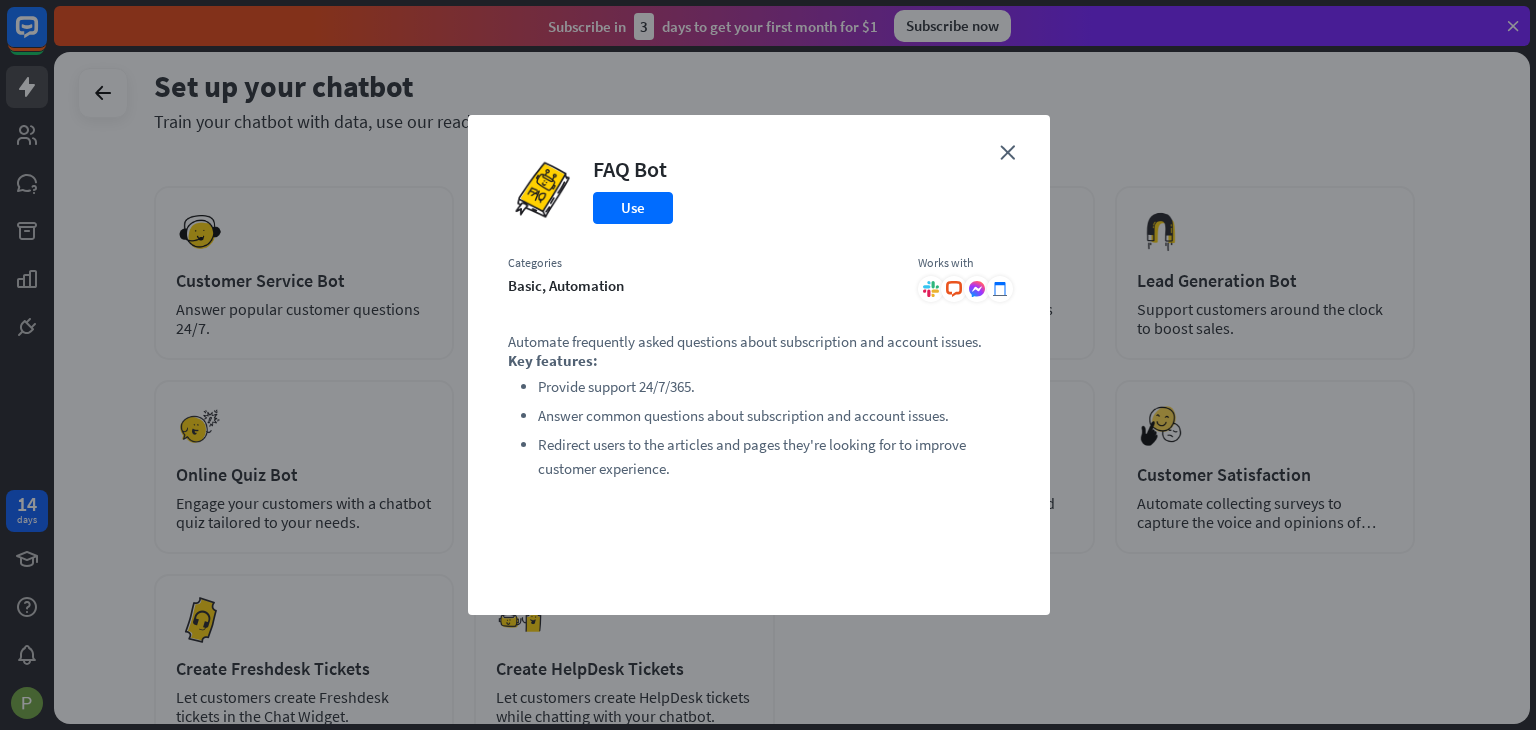 click on "close
FAQ Bot
Use
Categories
basic, automation
Works with
.cls-1{fill:url(#radial-gradient)}.cls-2{fill:#fff}                         Automate frequently asked questions about subscription and account issues.
Key features:
Provide support 24/7/365.
Answer common questions about subscription and account issues.
Redirect users to the articles and pages they're looking for to improve customer experience." at bounding box center (759, 365) 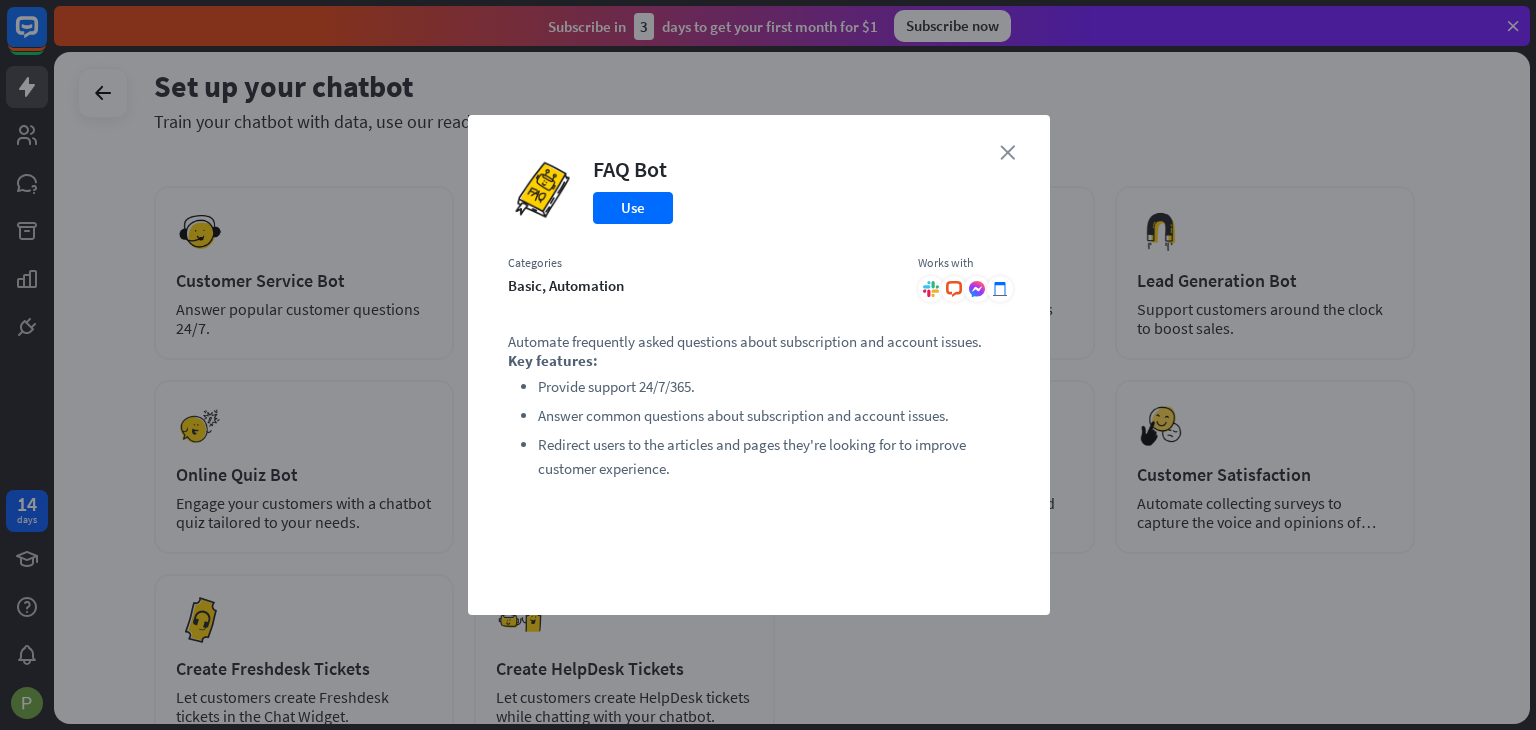 click on "close" at bounding box center (1007, 152) 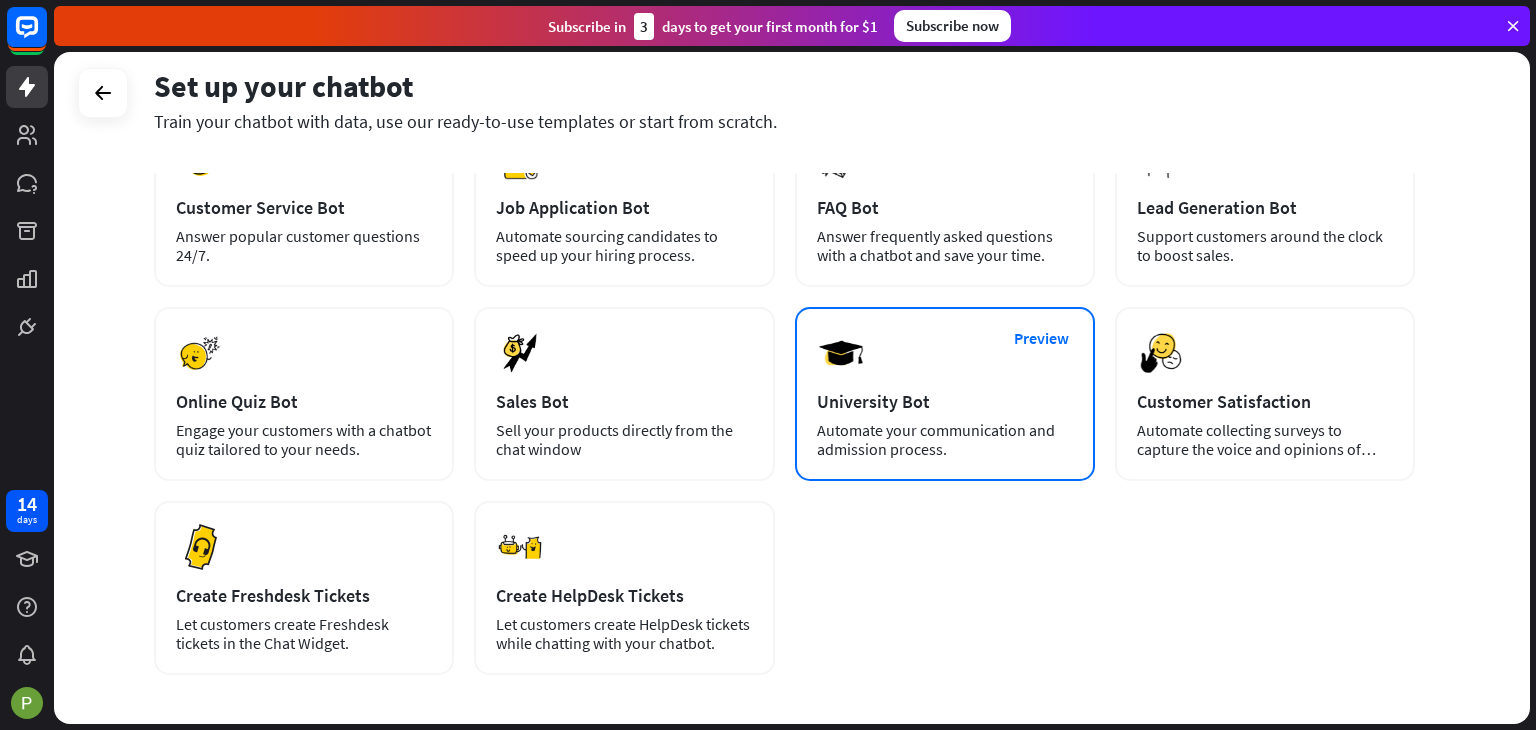 scroll, scrollTop: 352, scrollLeft: 0, axis: vertical 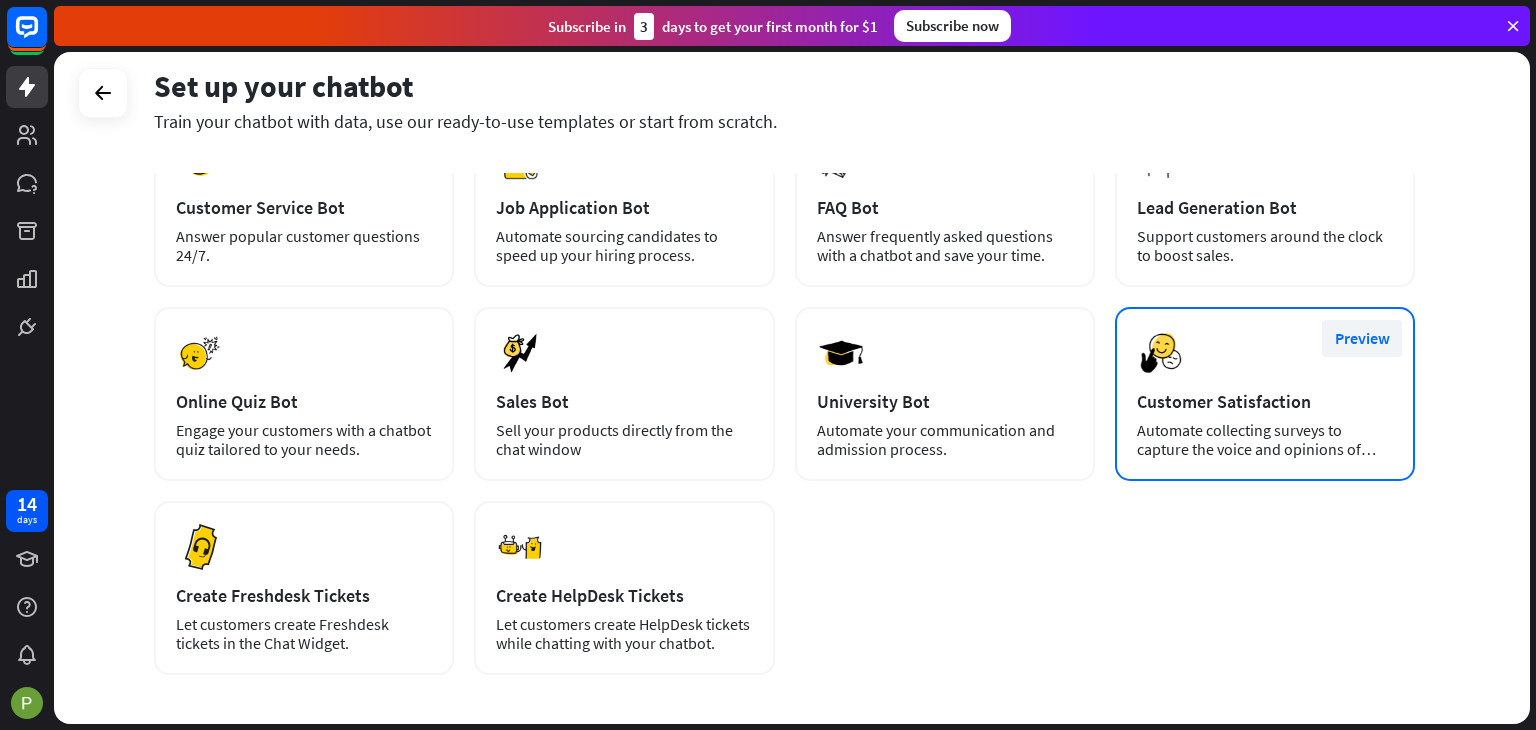 click on "Preview" at bounding box center [1362, 338] 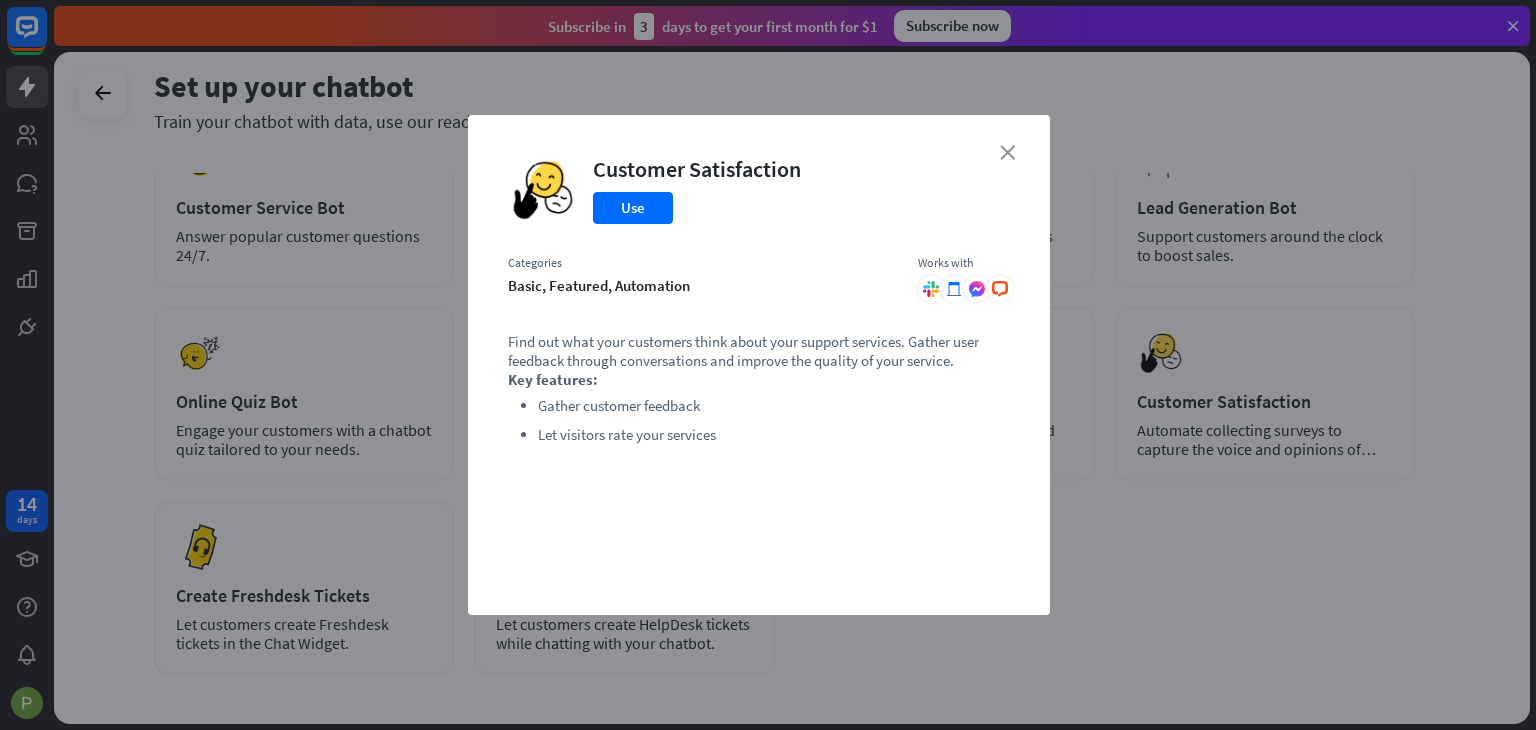click on "close" at bounding box center [1007, 152] 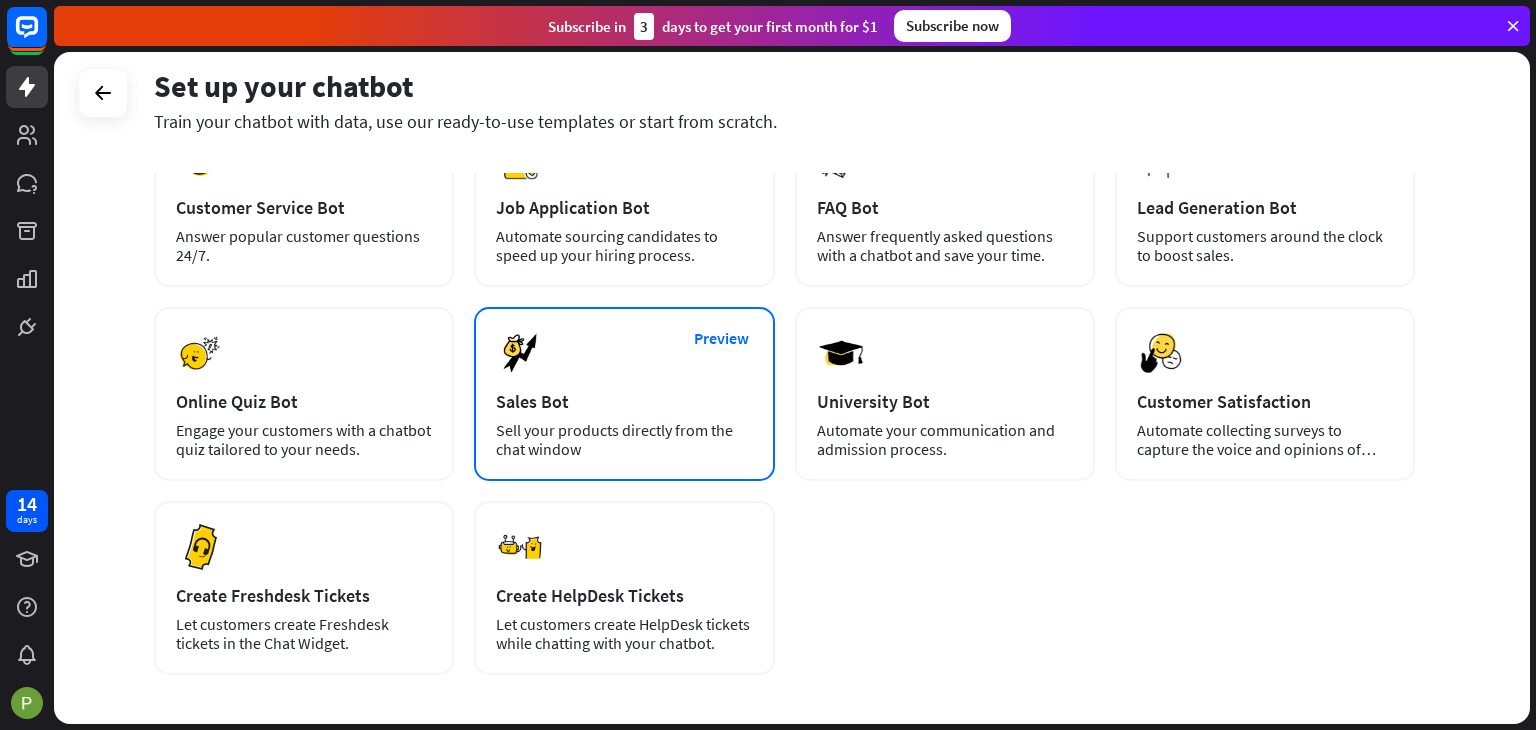 click on "Sales Bot" at bounding box center [624, 401] 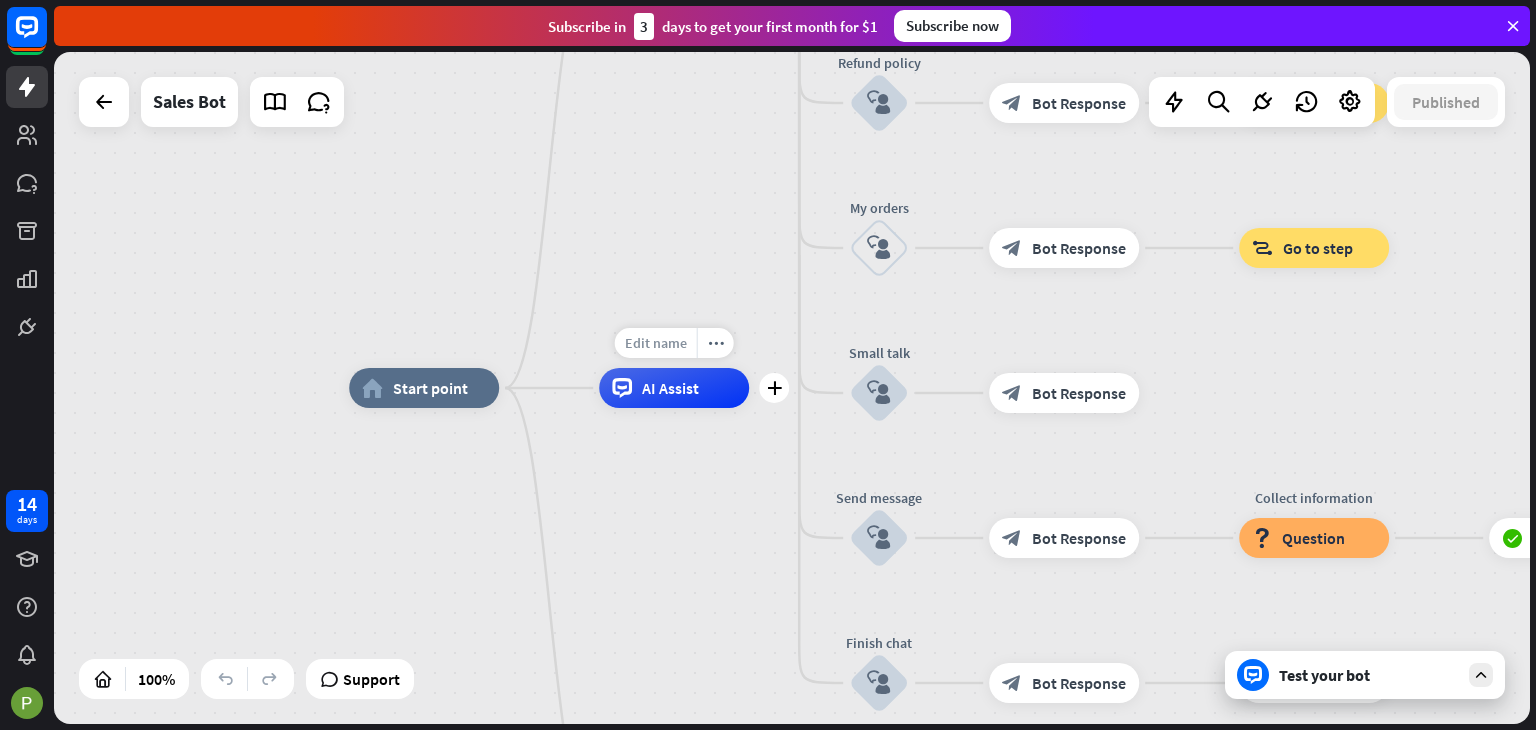 click on "Edit name" at bounding box center [656, 343] 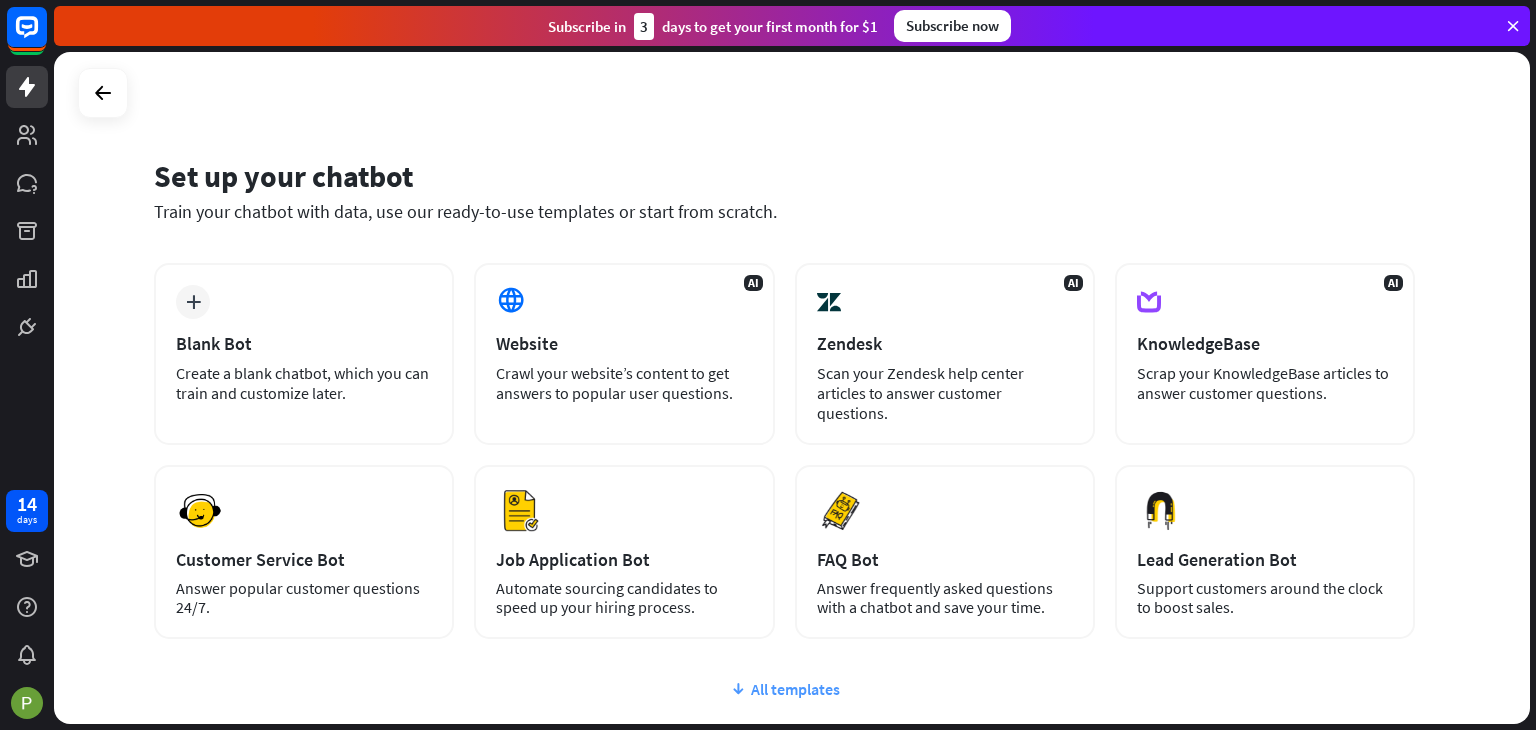 click on "All templates" at bounding box center (784, 689) 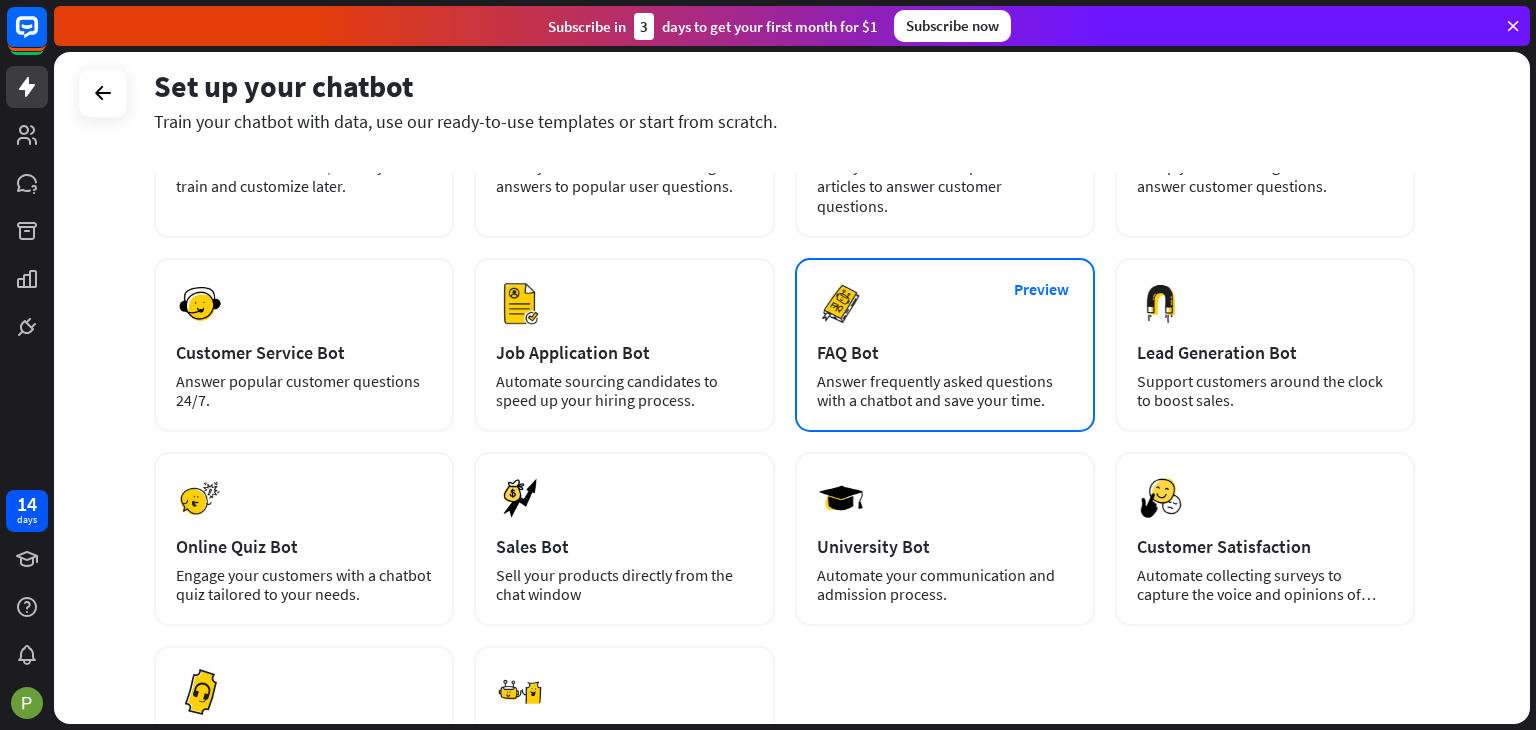 scroll, scrollTop: 208, scrollLeft: 0, axis: vertical 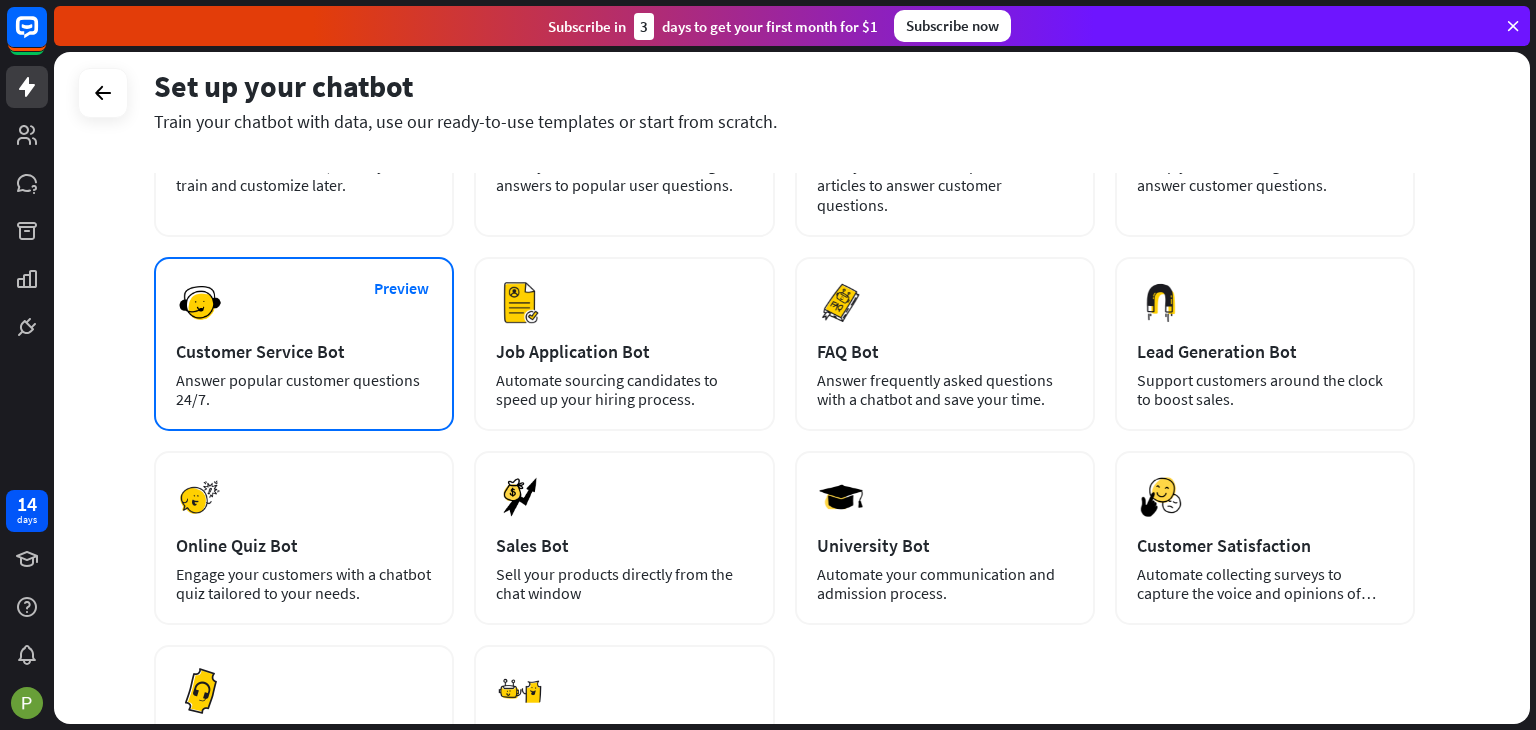 click on "Answer popular customer questions 24/7." at bounding box center [304, 390] 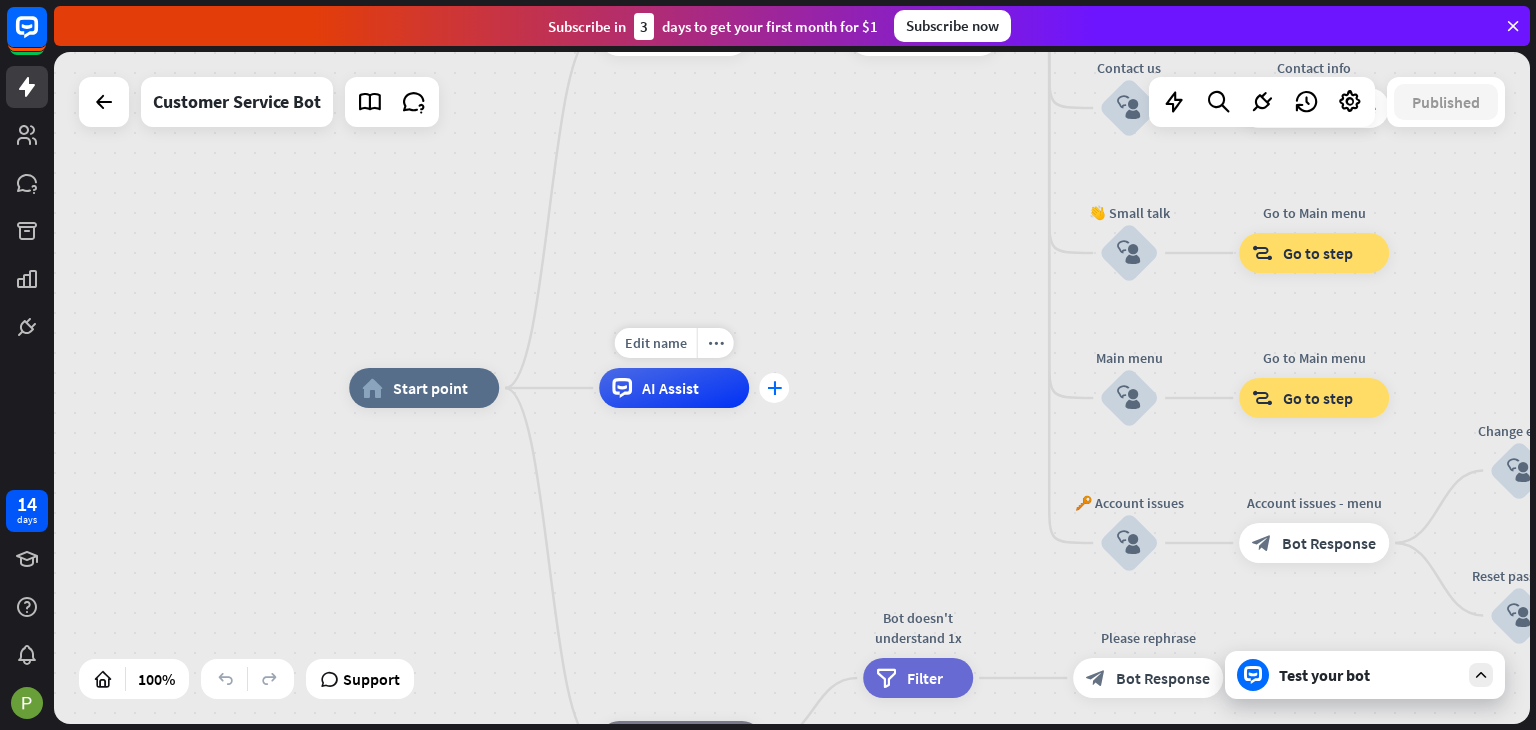 click on "plus" at bounding box center [774, 388] 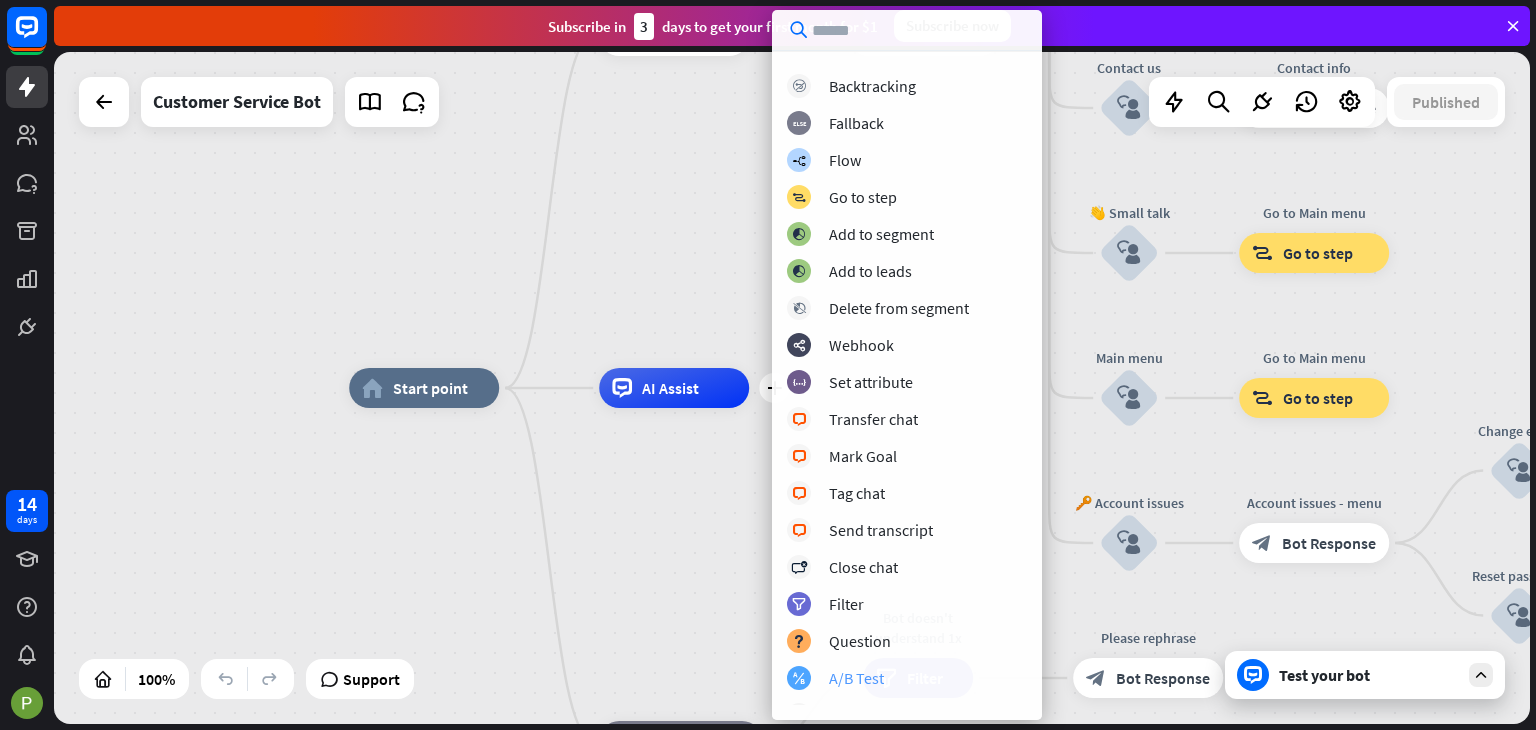 scroll, scrollTop: 0, scrollLeft: 0, axis: both 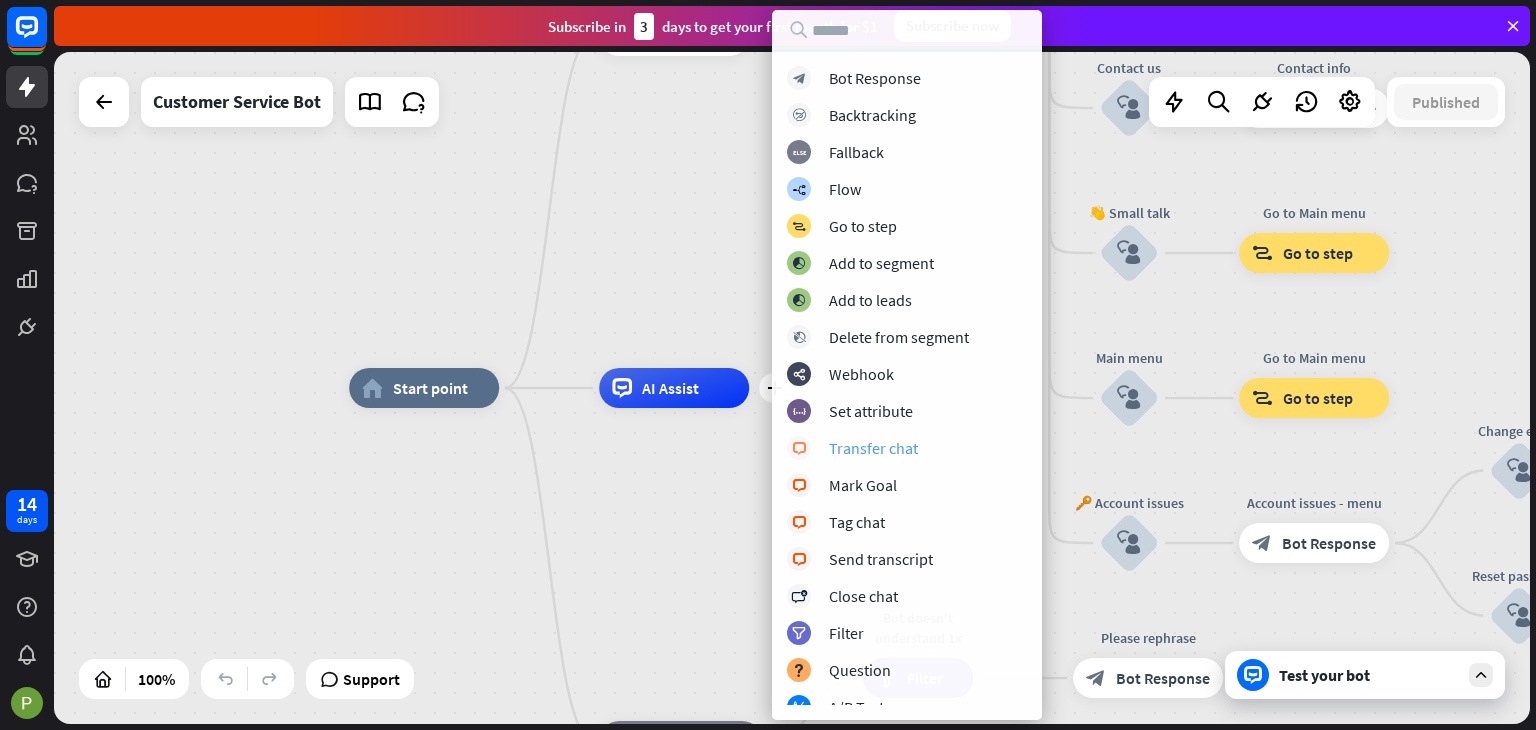 click on "Transfer chat" at bounding box center [873, 448] 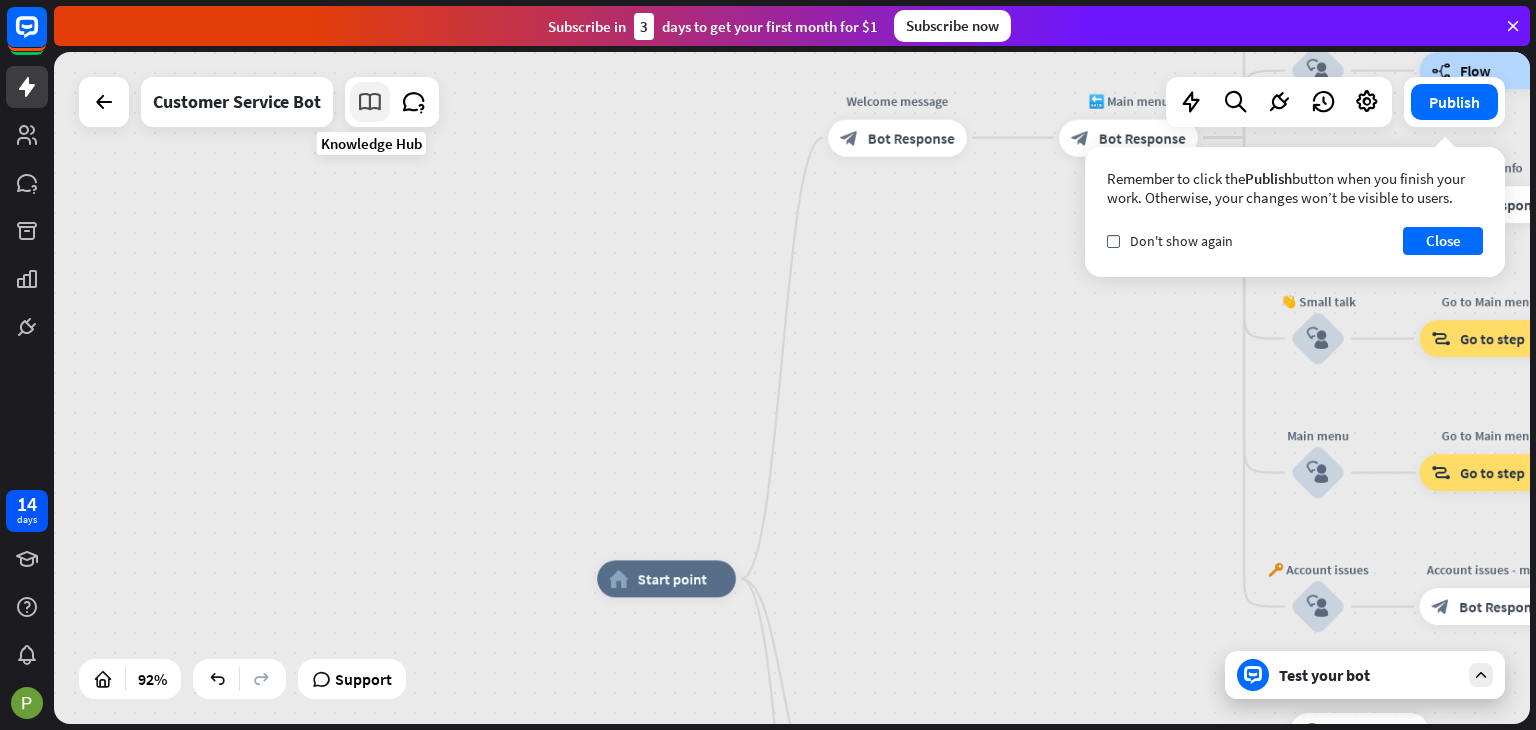 click at bounding box center [370, 102] 